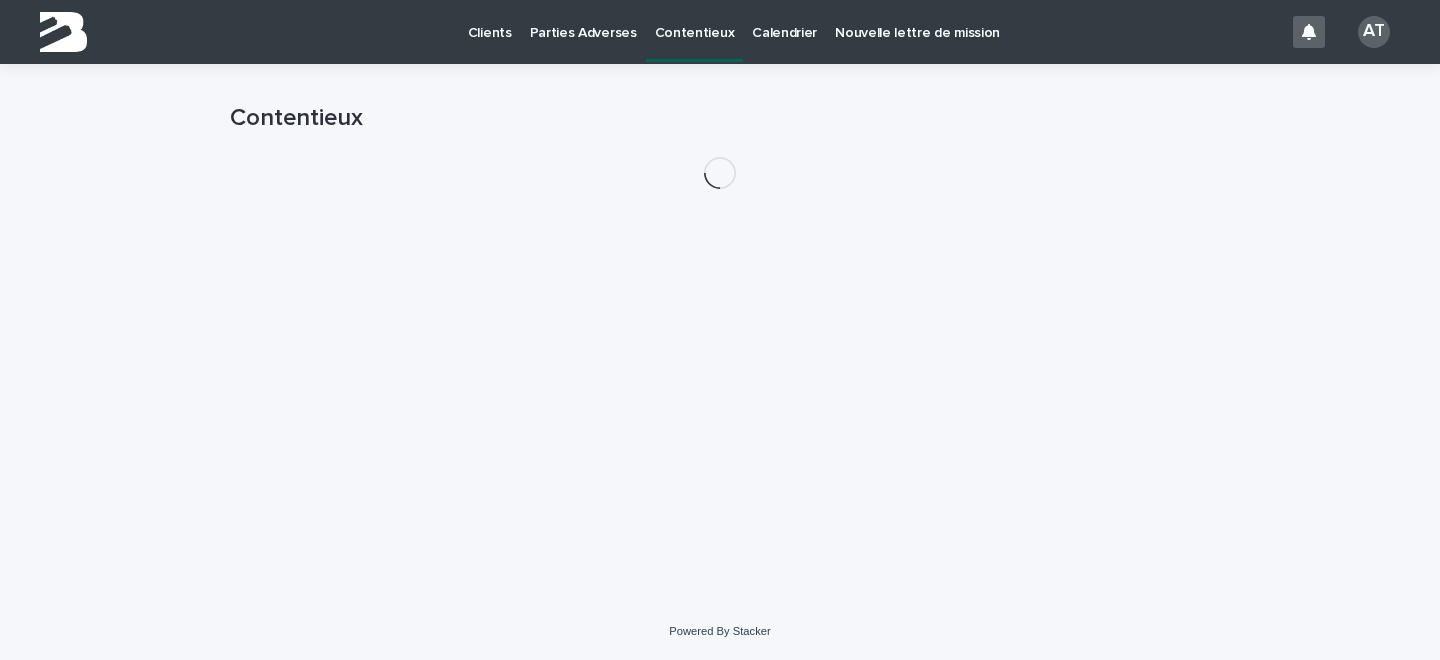 scroll, scrollTop: 0, scrollLeft: 0, axis: both 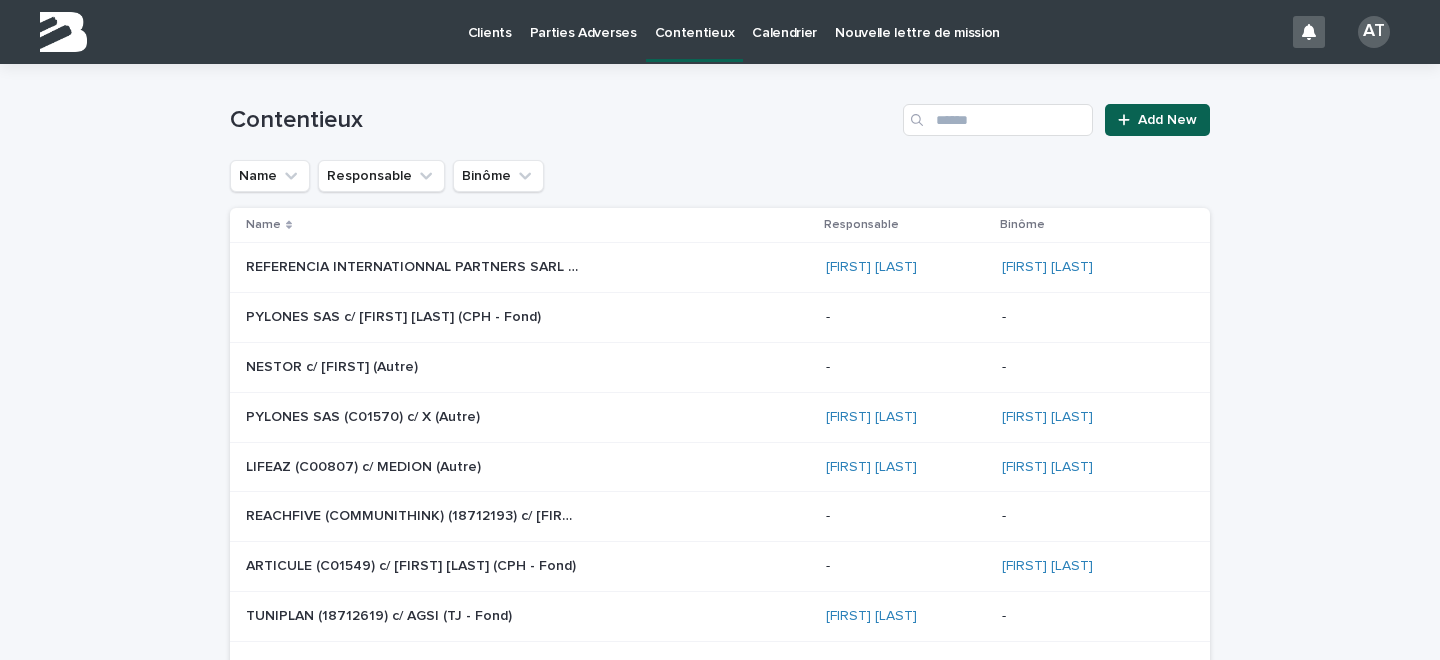 click on "Contentieux" at bounding box center (695, 21) 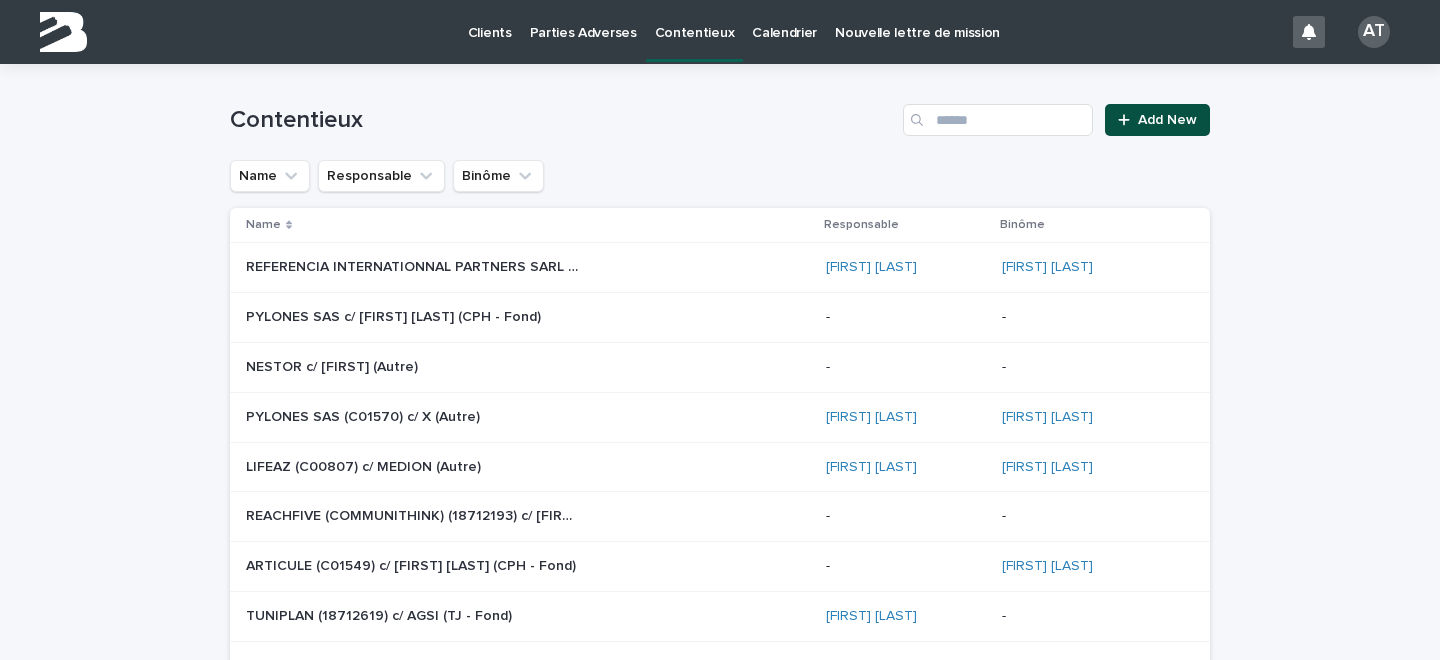 click on "Add New" at bounding box center (1167, 120) 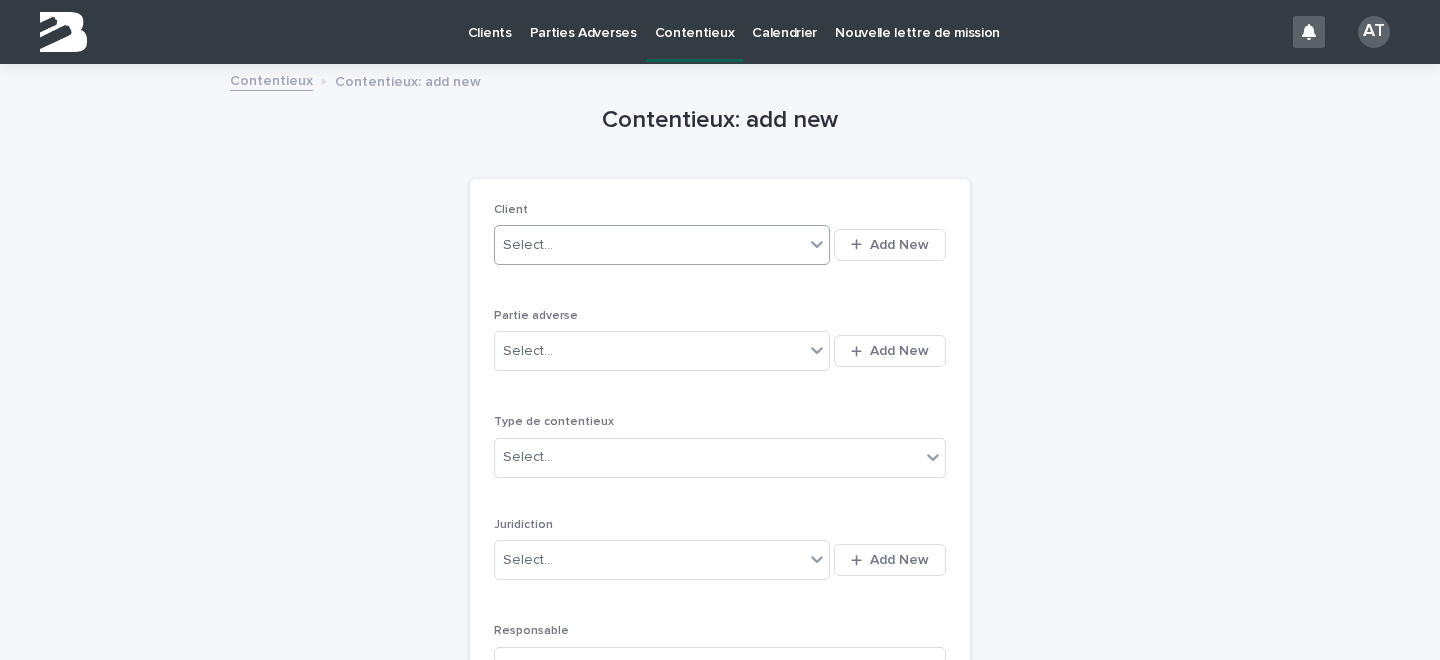 click on "Select..." at bounding box center [649, 245] 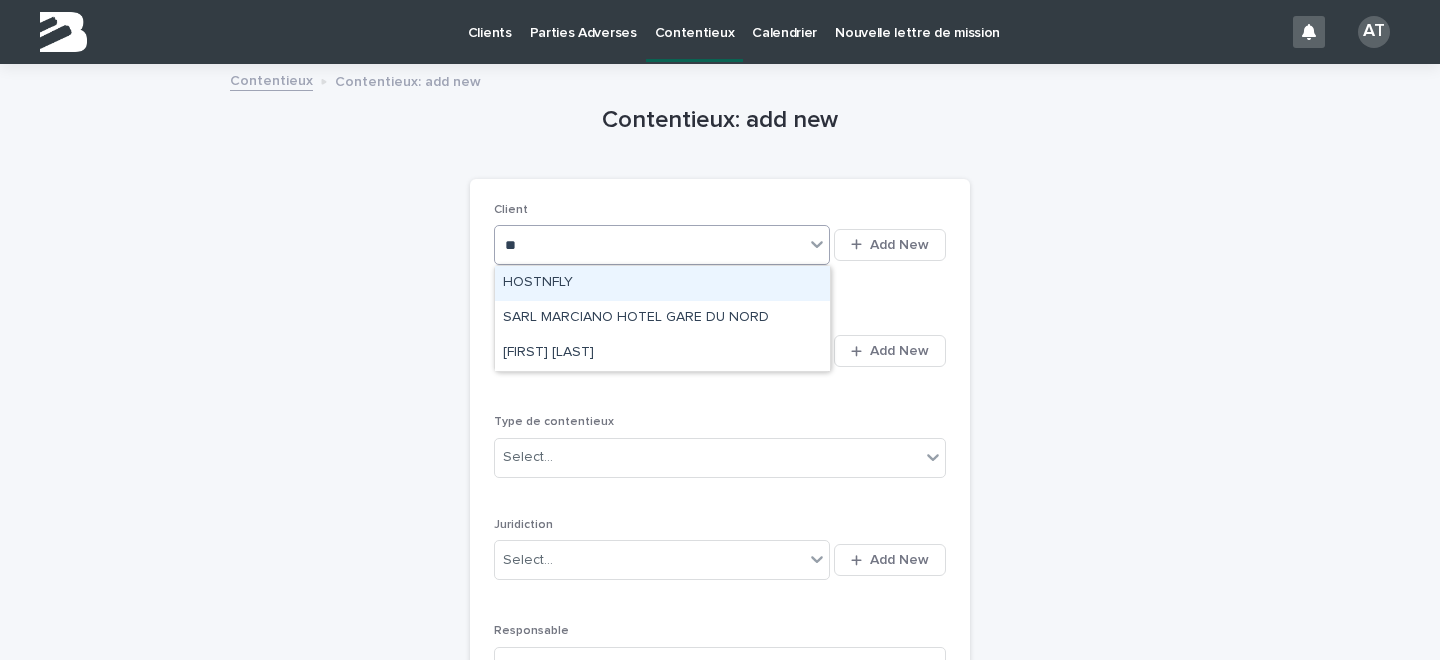 type on "***" 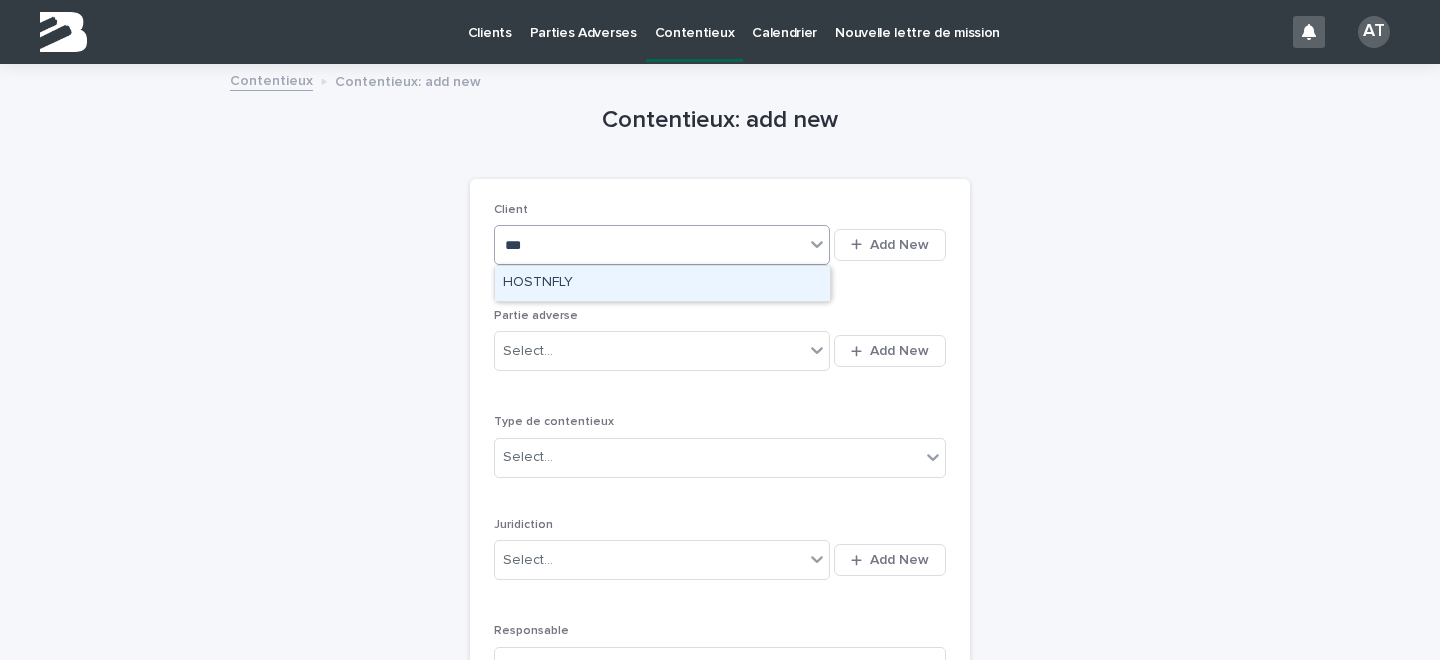 click on "HOSTNFLY" at bounding box center [662, 283] 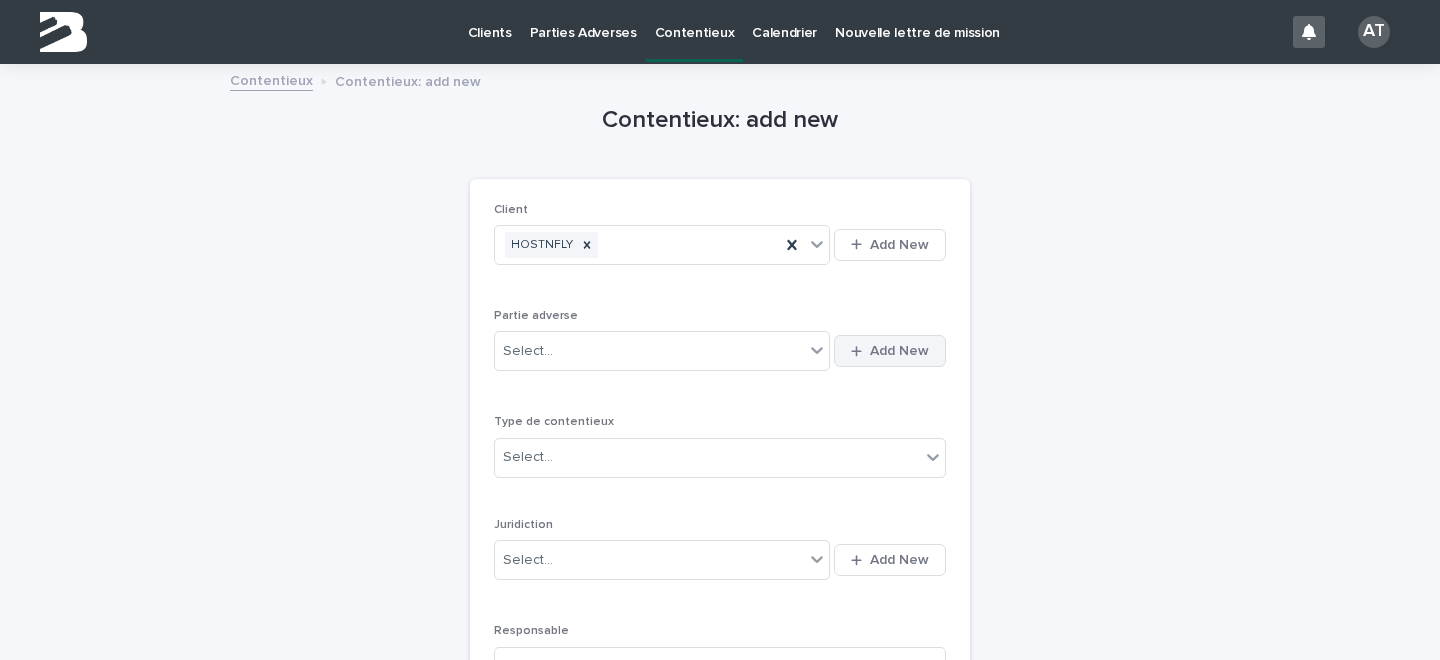 click on "Add New" at bounding box center [890, 351] 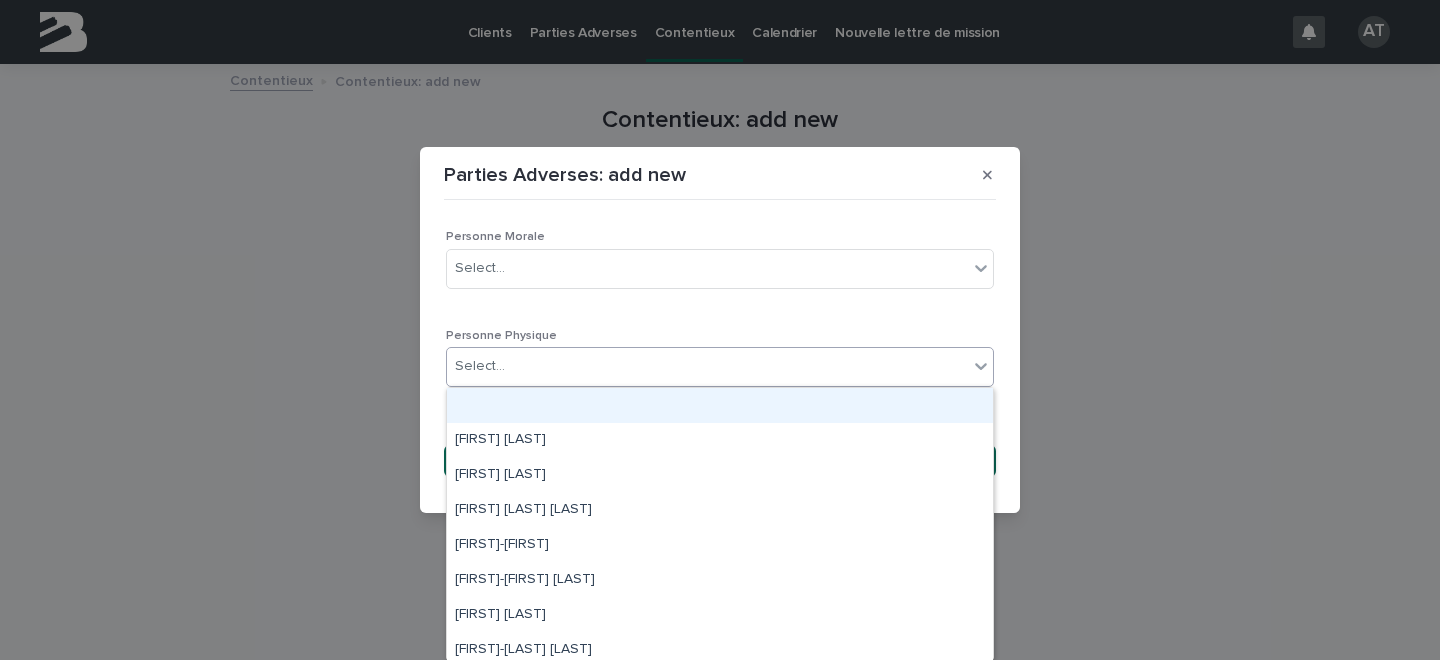 click on "Select..." at bounding box center [707, 366] 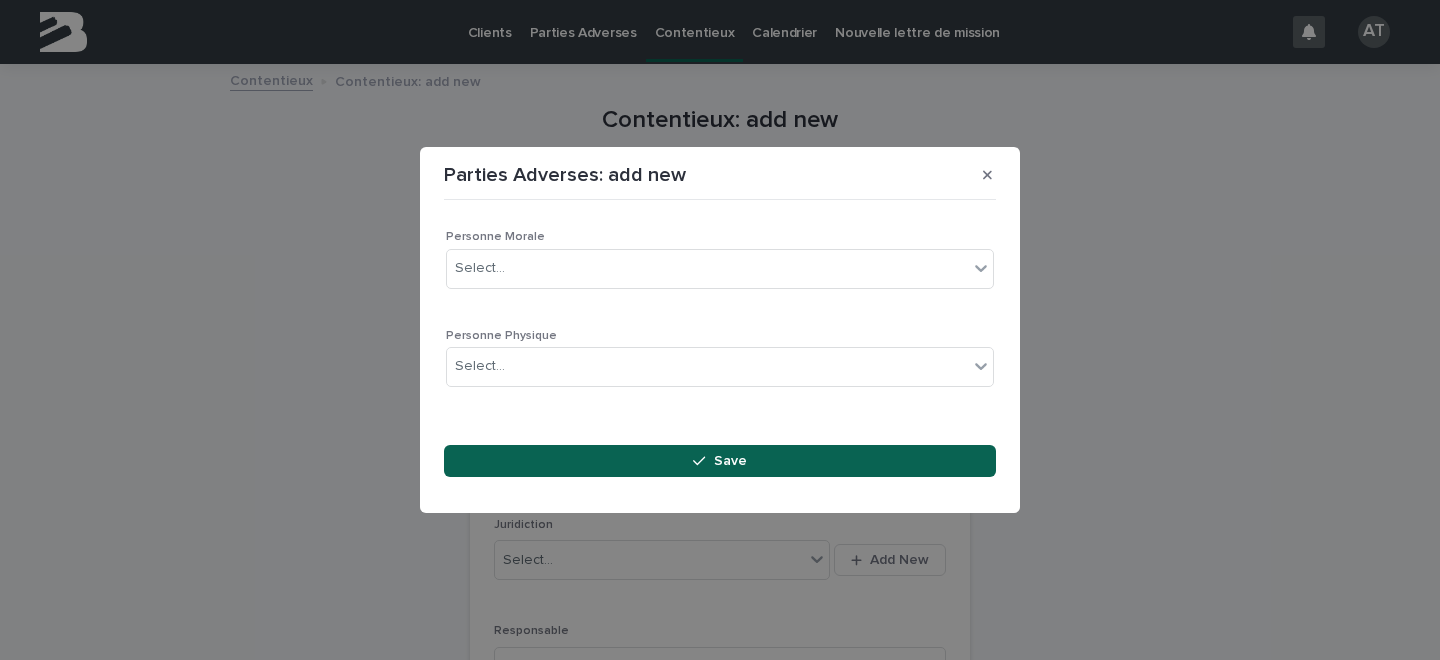 click on "Parties Adverses: add new Loading... Saving… Loading... Saving… Loading... Saving… Personne Morale Select... Personne Physique Select... Sorry, there was an error saving your record. Please try again. Please fill out the required fields above. Save" at bounding box center (720, 330) 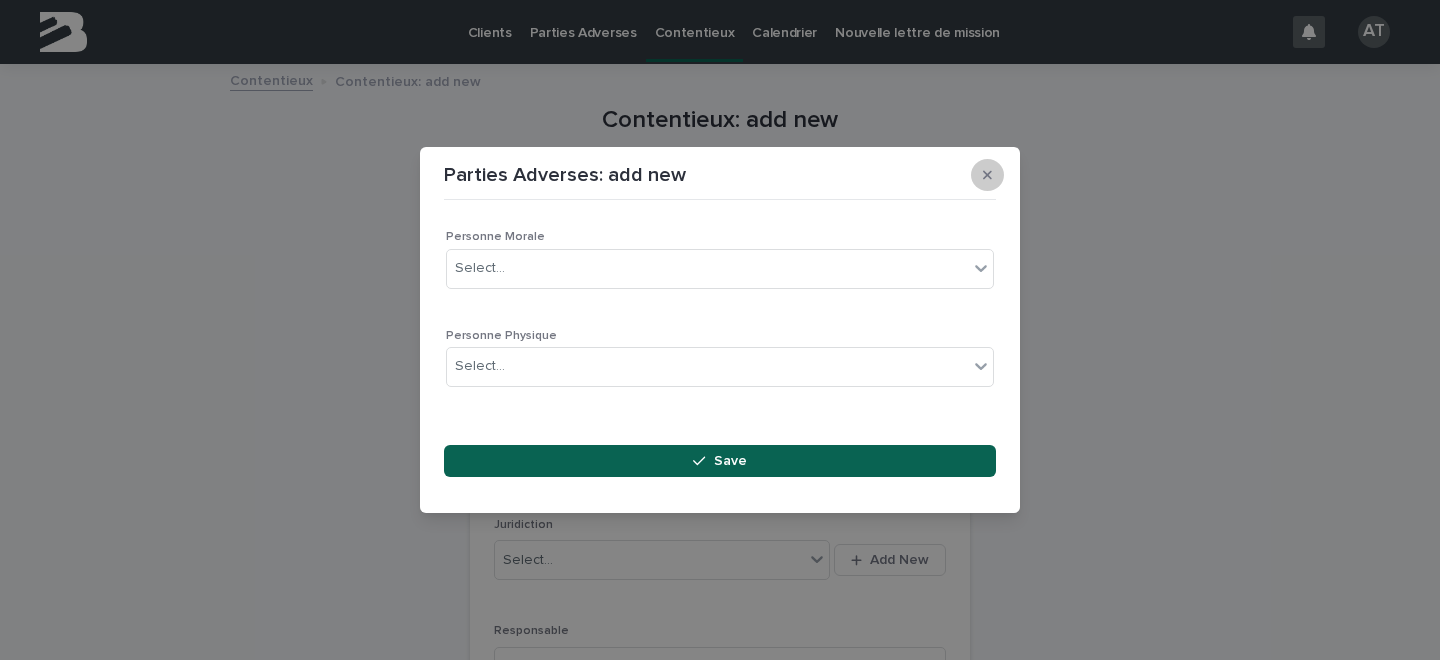 click 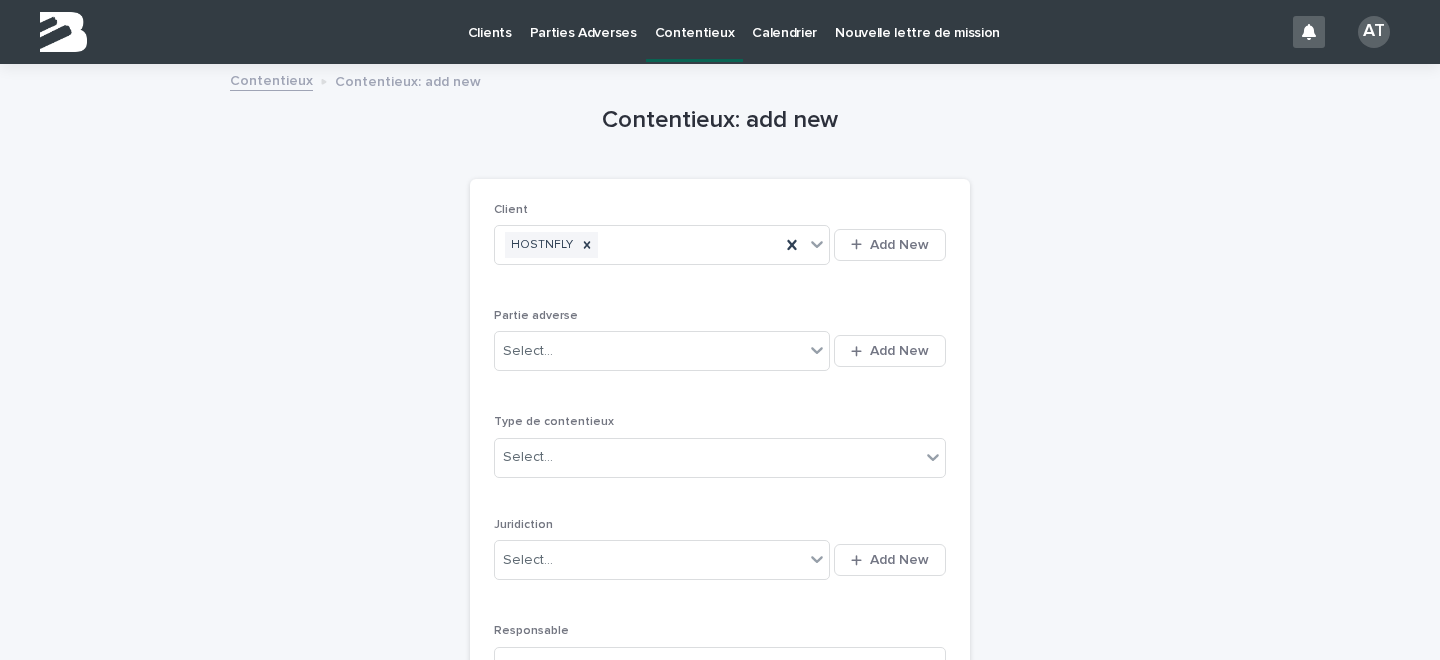 click on "Parties Adverses" at bounding box center [583, 21] 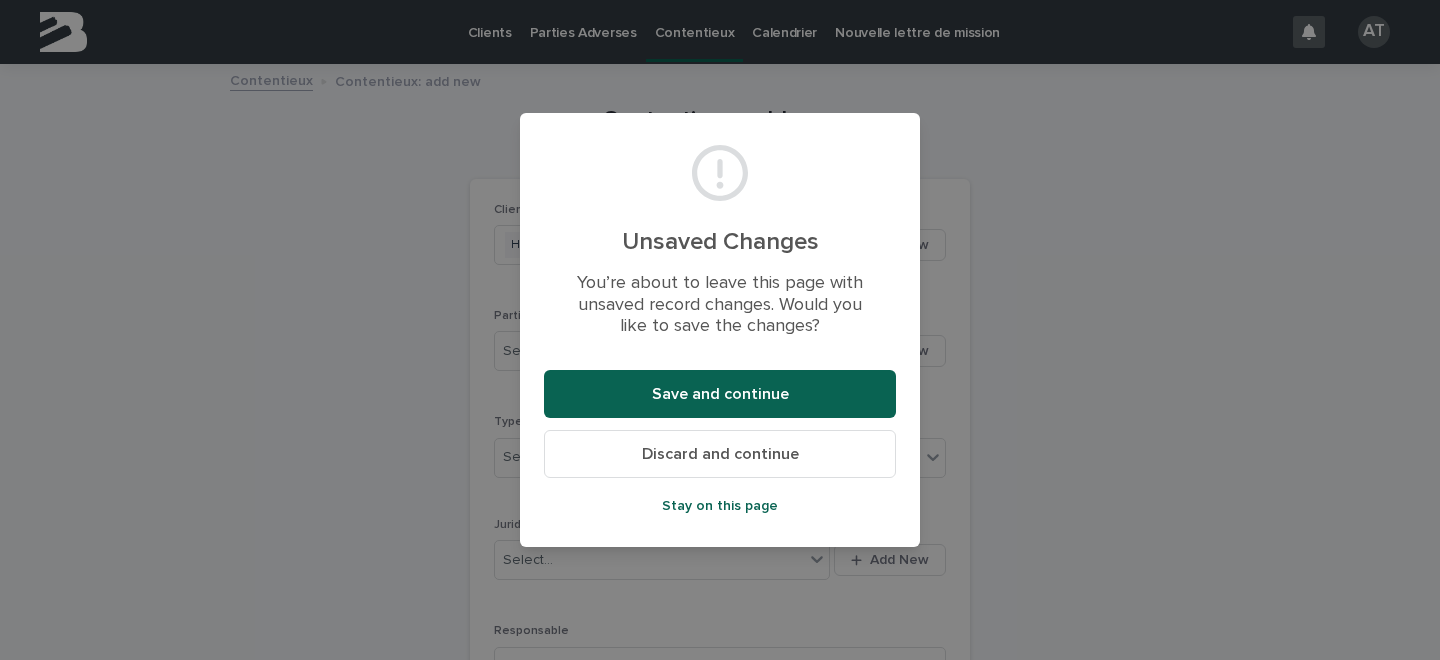click on "Discard and continue" at bounding box center (720, 454) 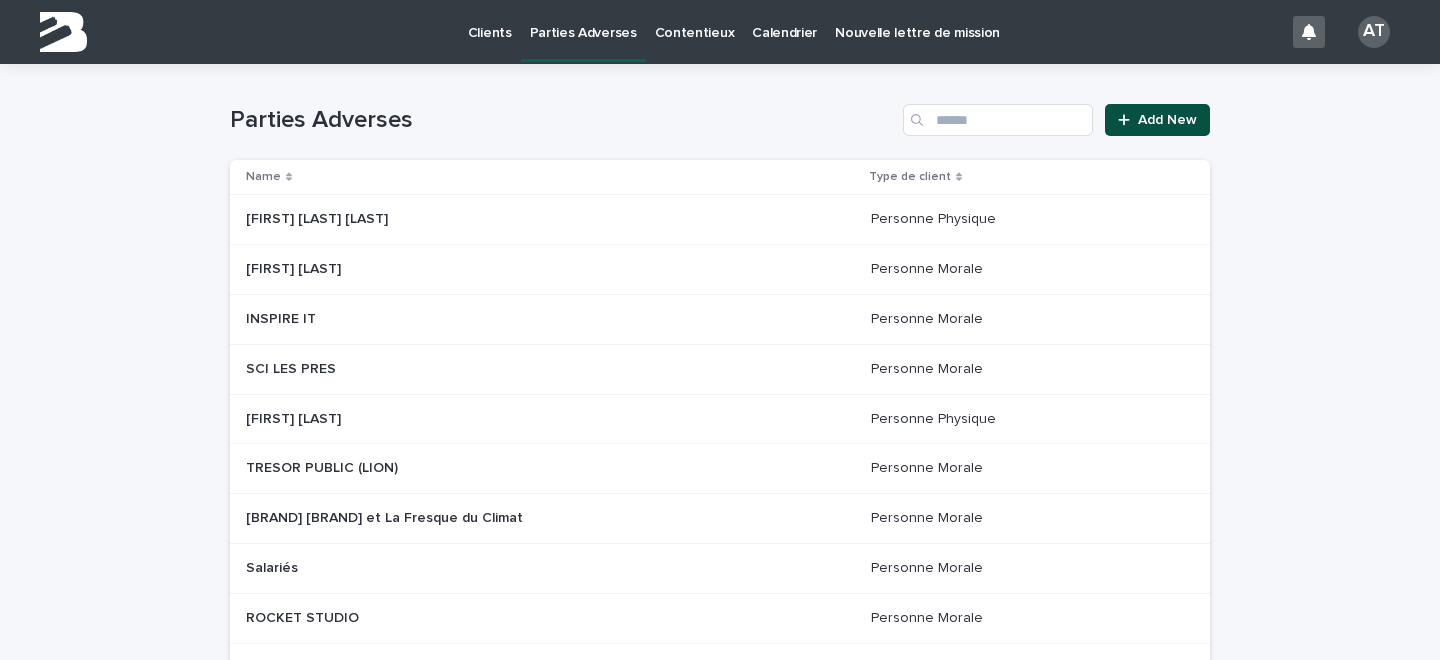 click on "Add New" at bounding box center (1157, 120) 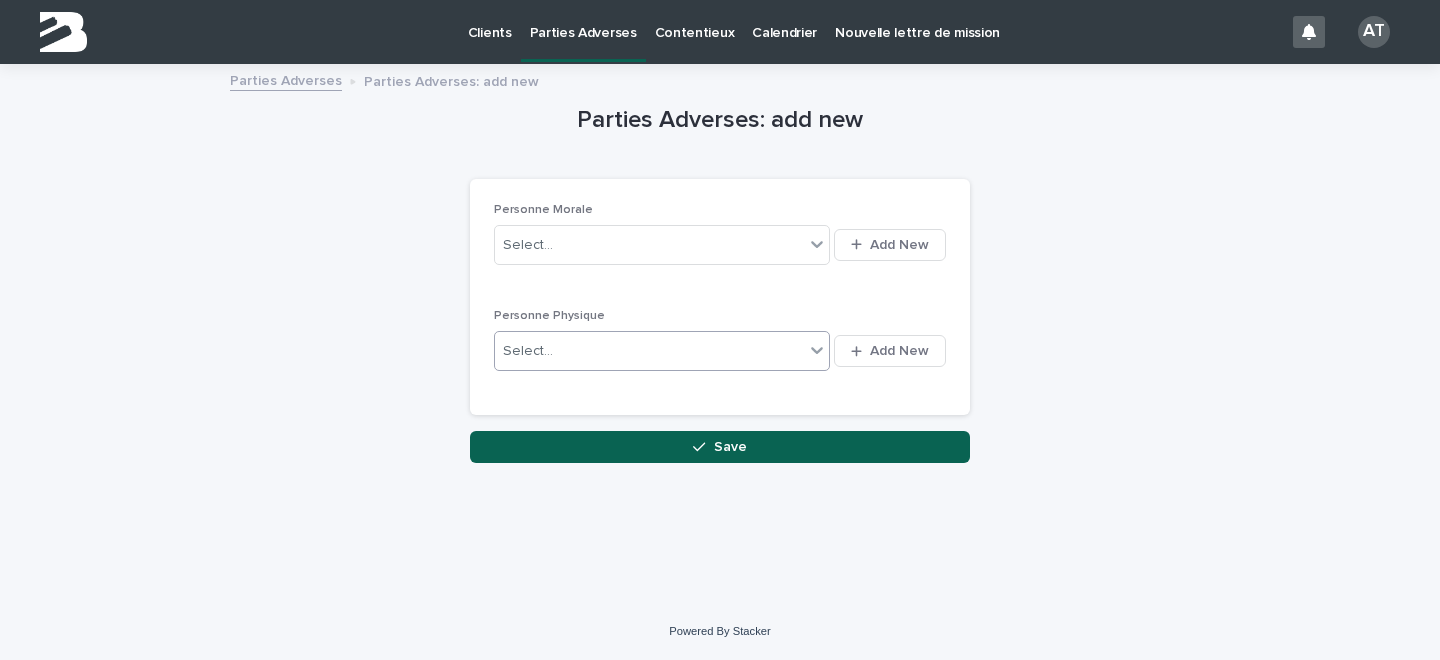 click on "Select..." at bounding box center (649, 351) 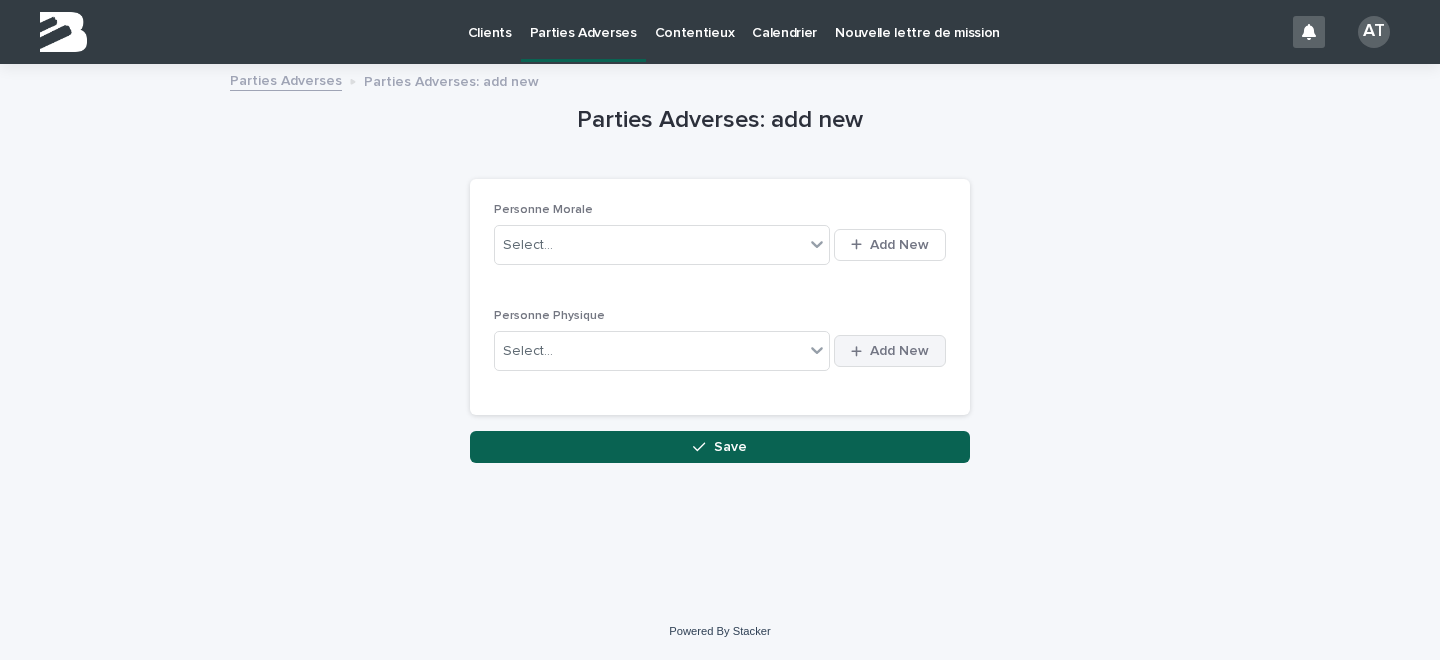 click on "Add New" at bounding box center (890, 351) 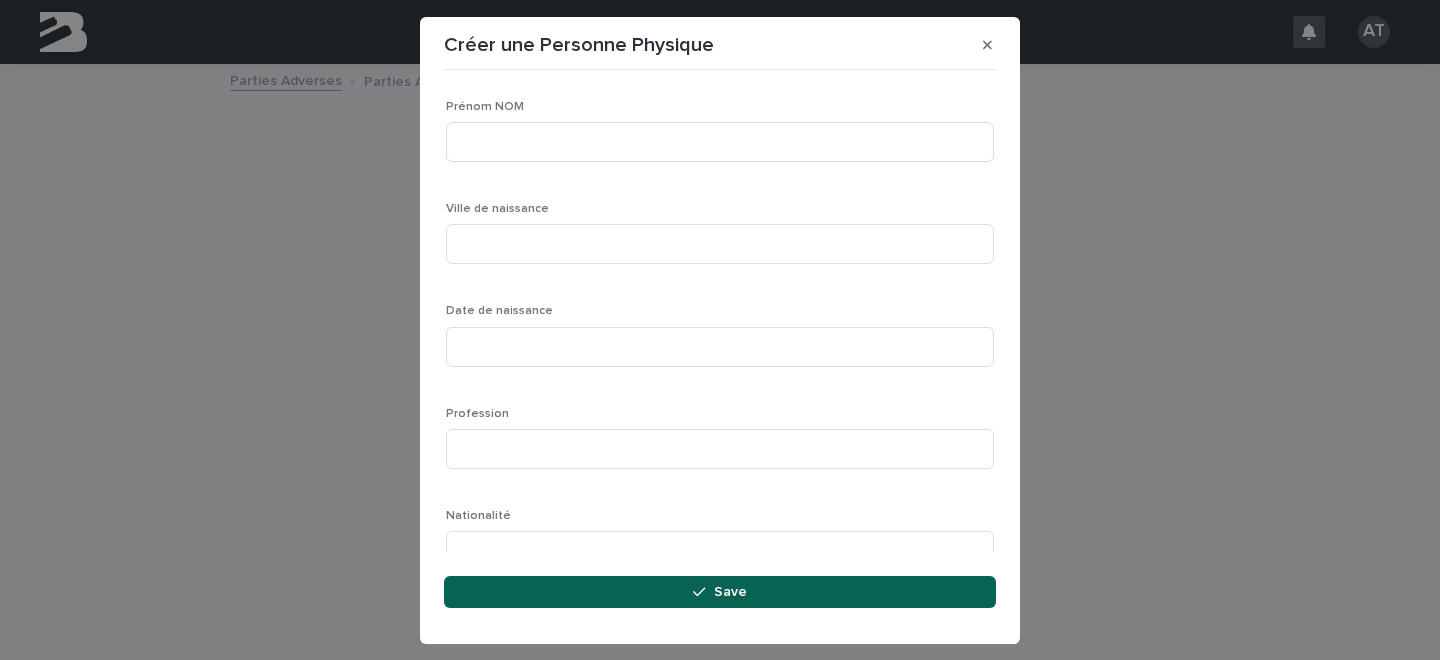 click on "Prénom NOM" at bounding box center [720, 139] 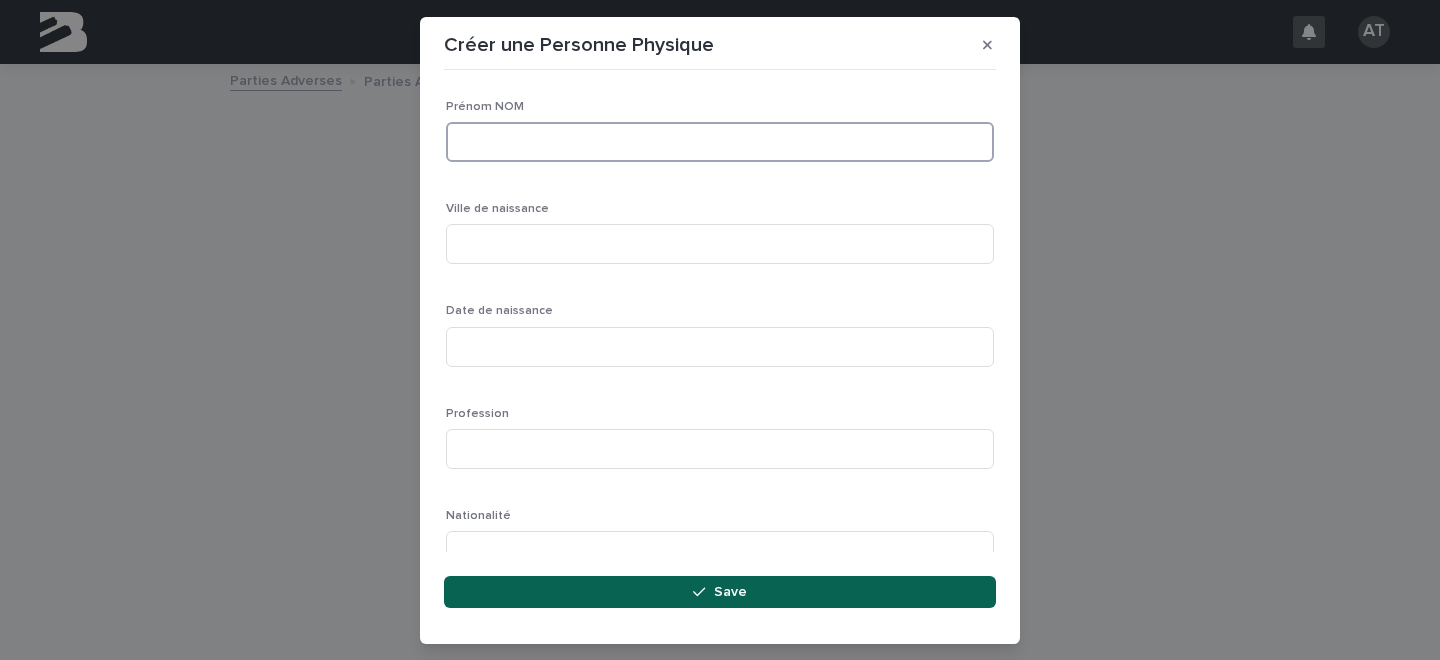 click at bounding box center (720, 142) 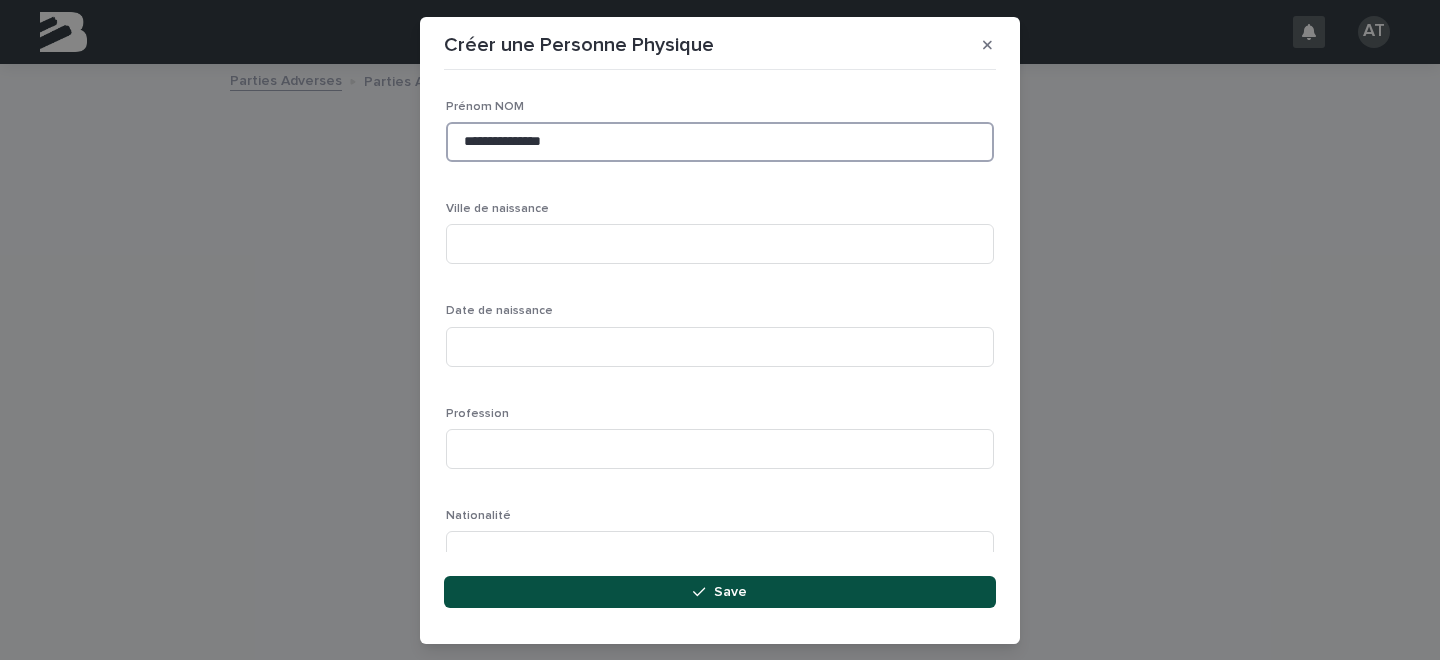 type on "**********" 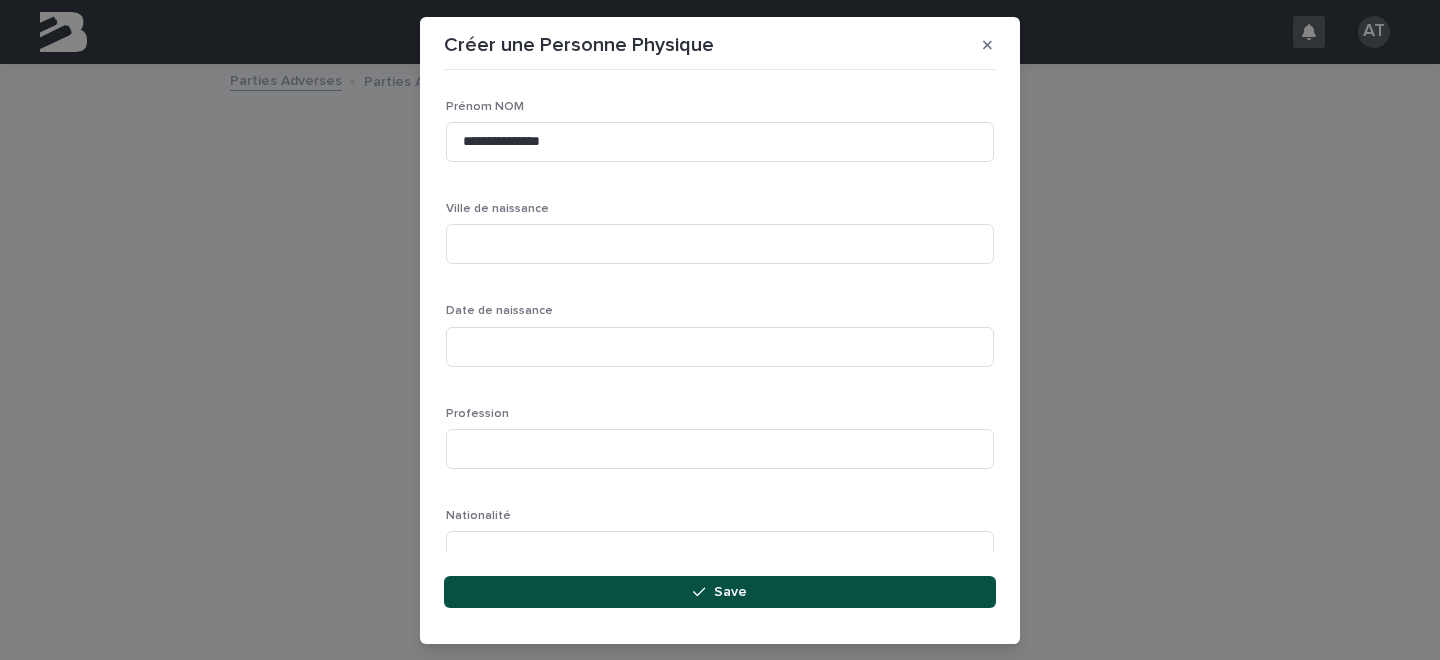 click on "Save" at bounding box center [720, 592] 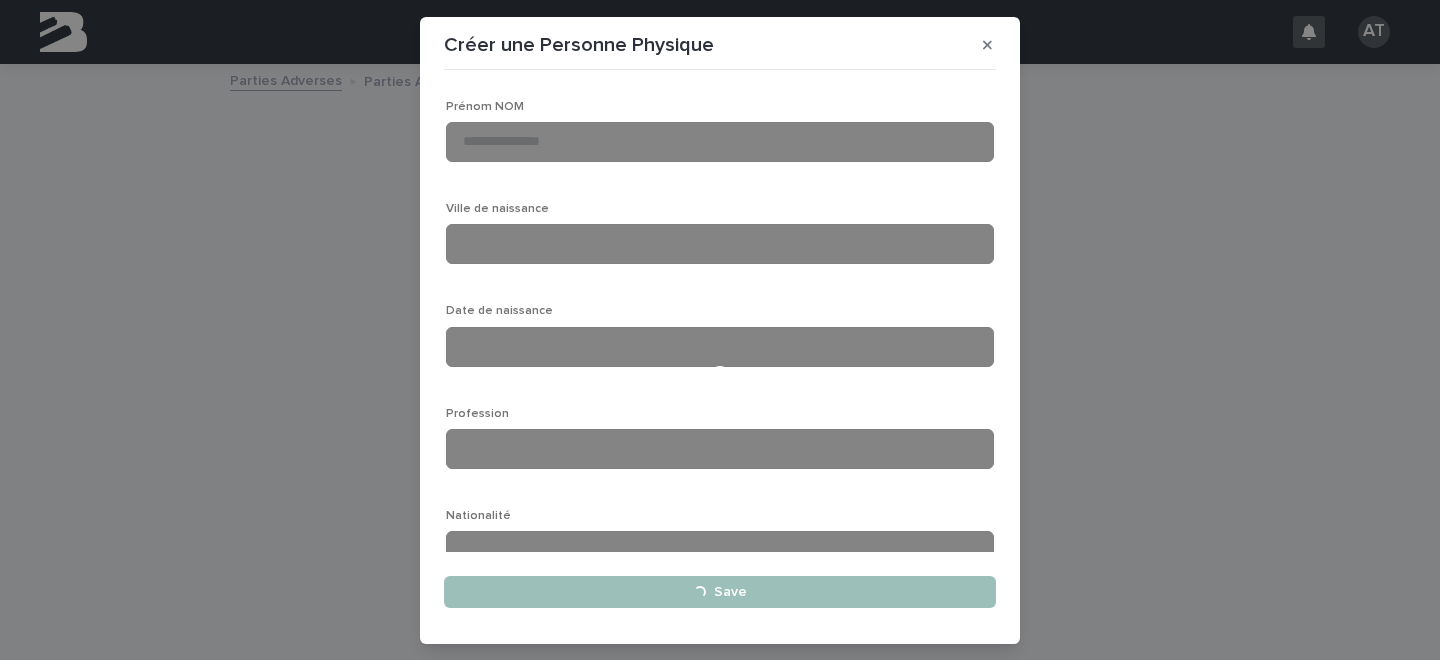 type 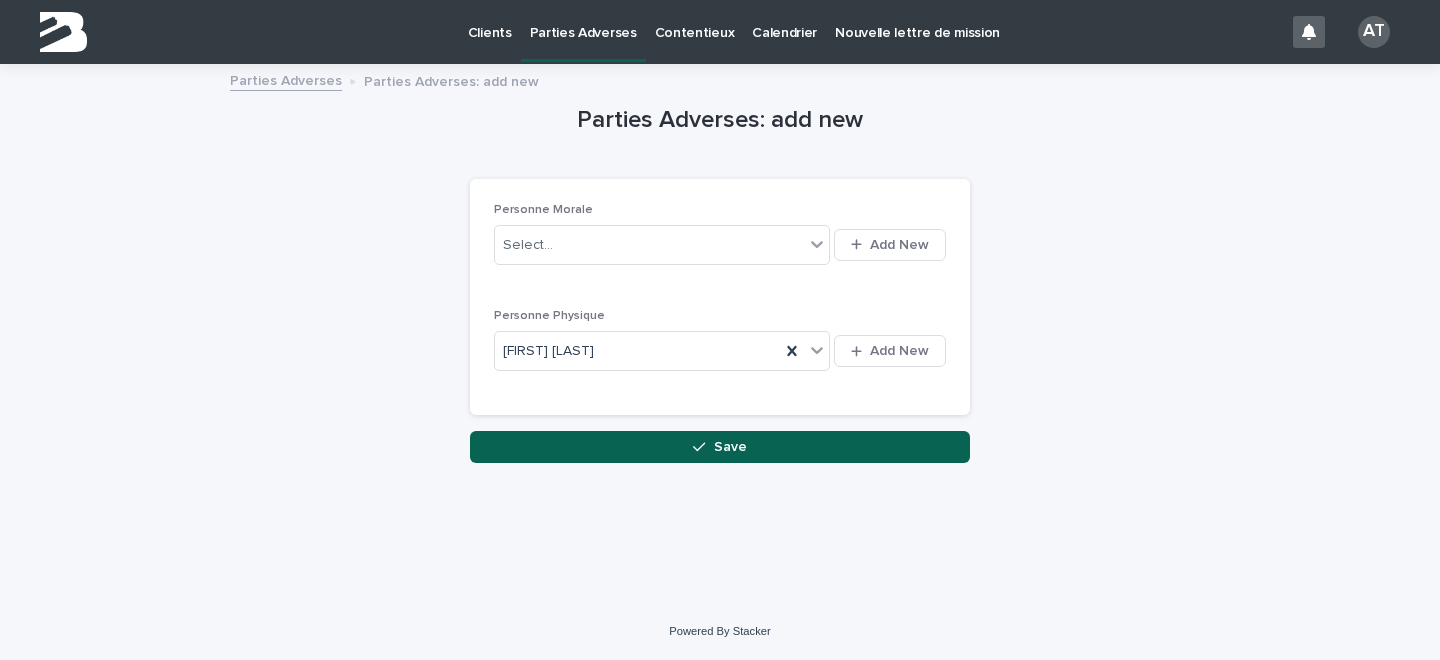 click on "Contentieux" at bounding box center [695, 21] 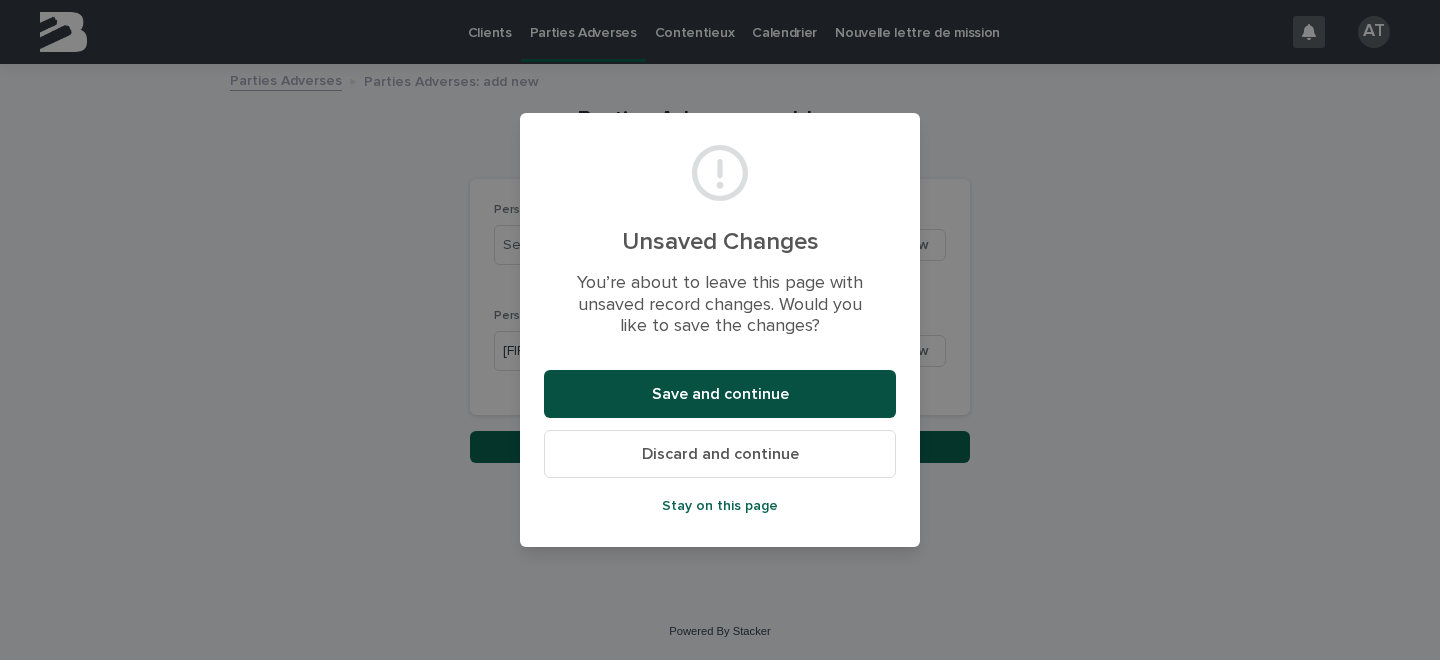click on "Save and continue" at bounding box center [720, 394] 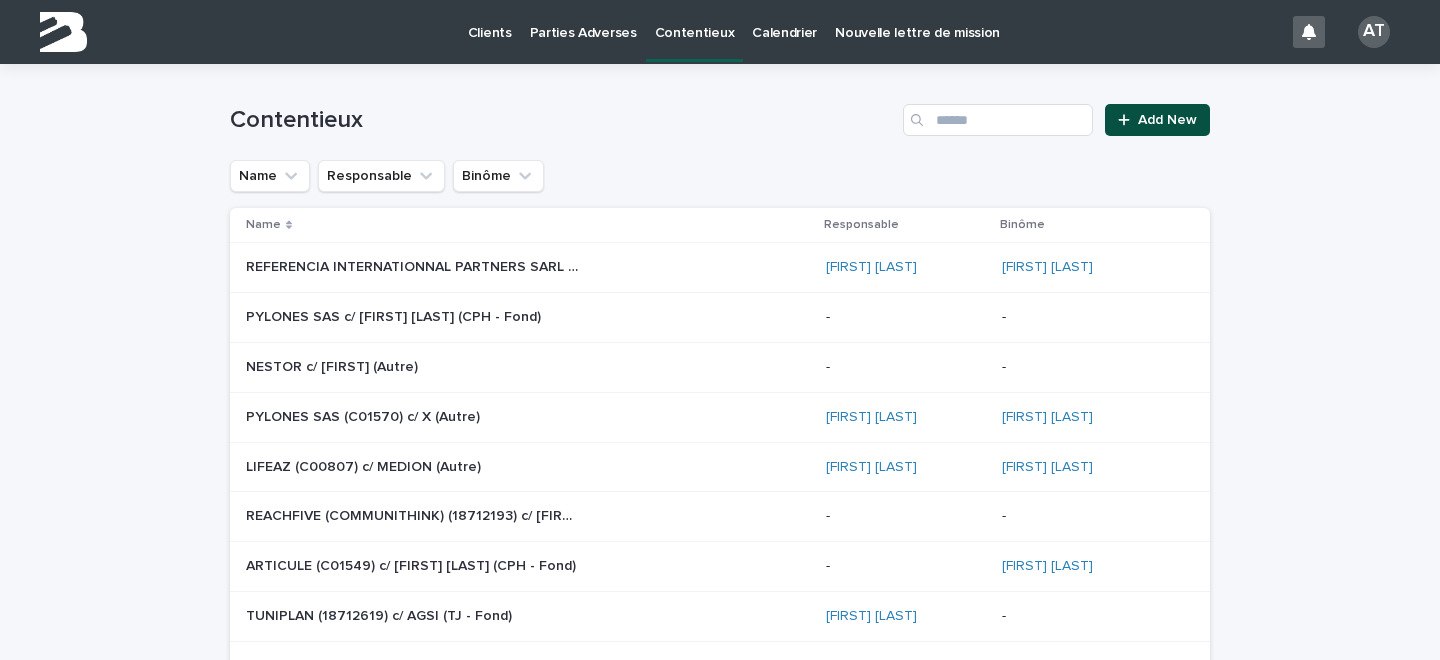 click on "Add New" at bounding box center (1157, 120) 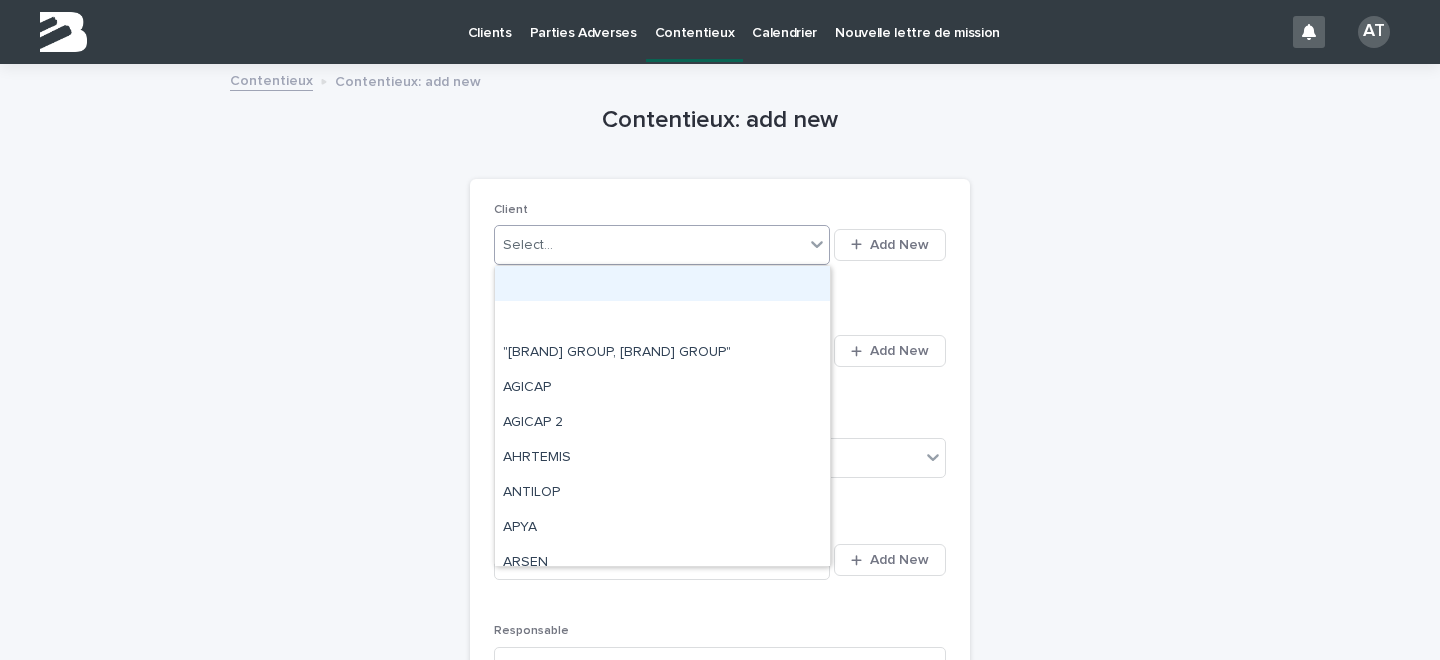 click on "Select..." at bounding box center (649, 245) 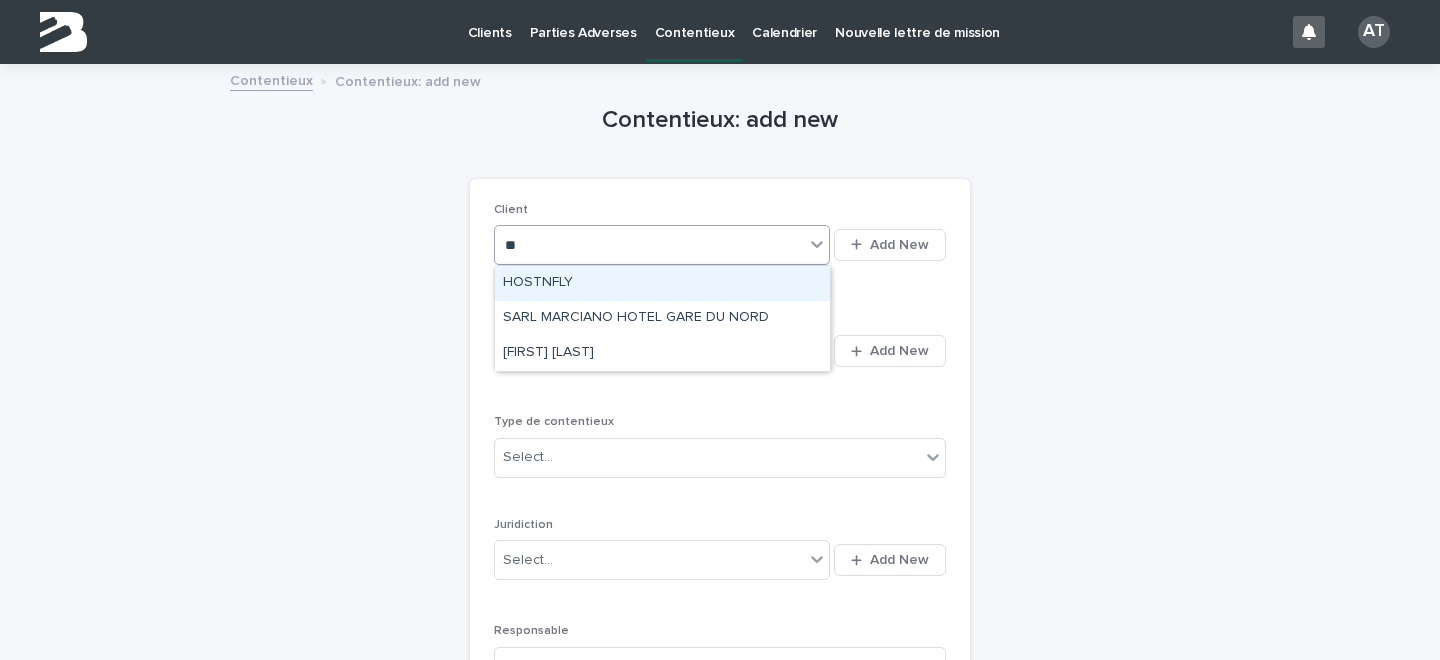 type on "***" 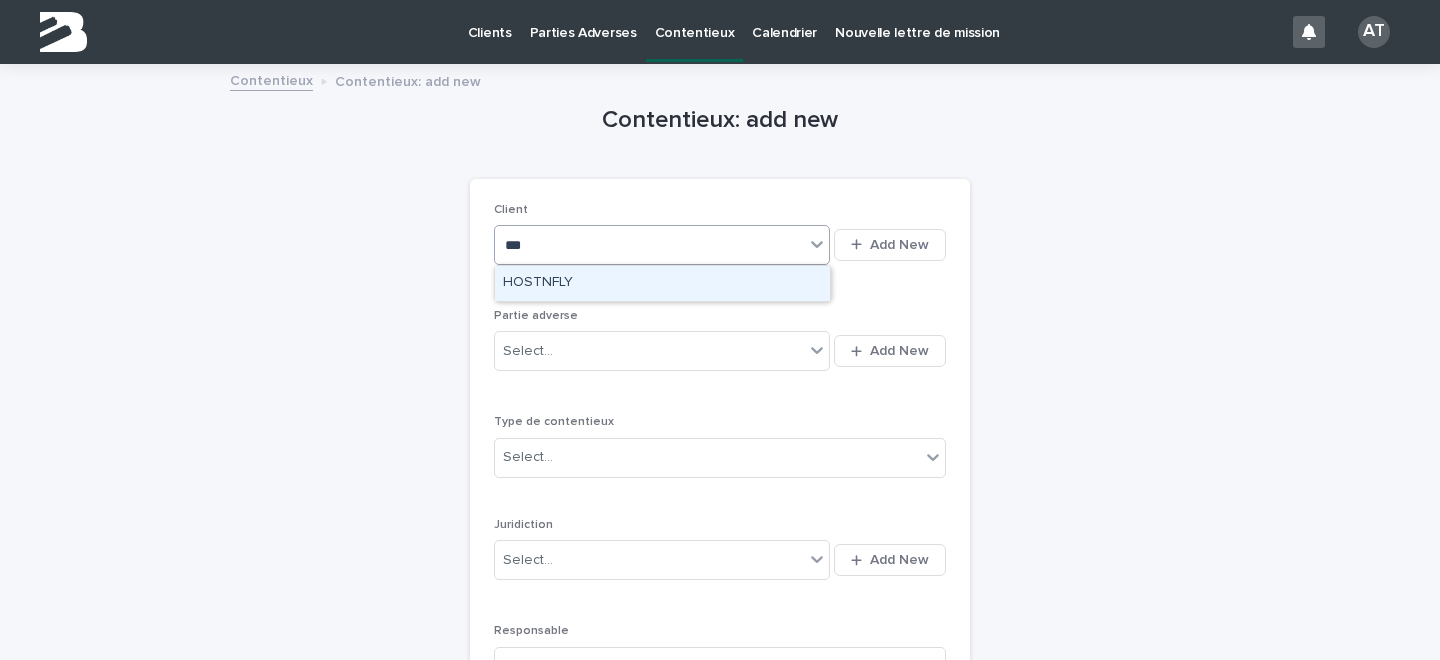 click on "HOSTNFLY" at bounding box center [662, 283] 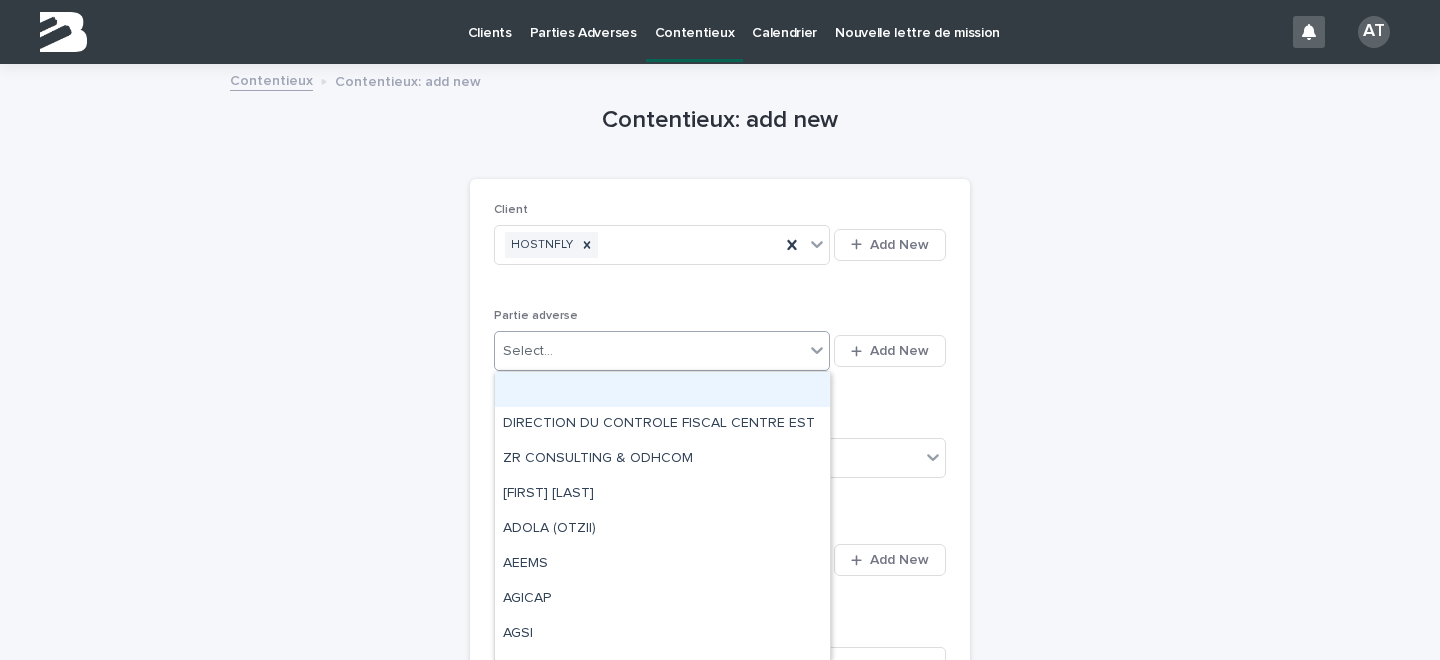 click on "Select..." at bounding box center (662, 351) 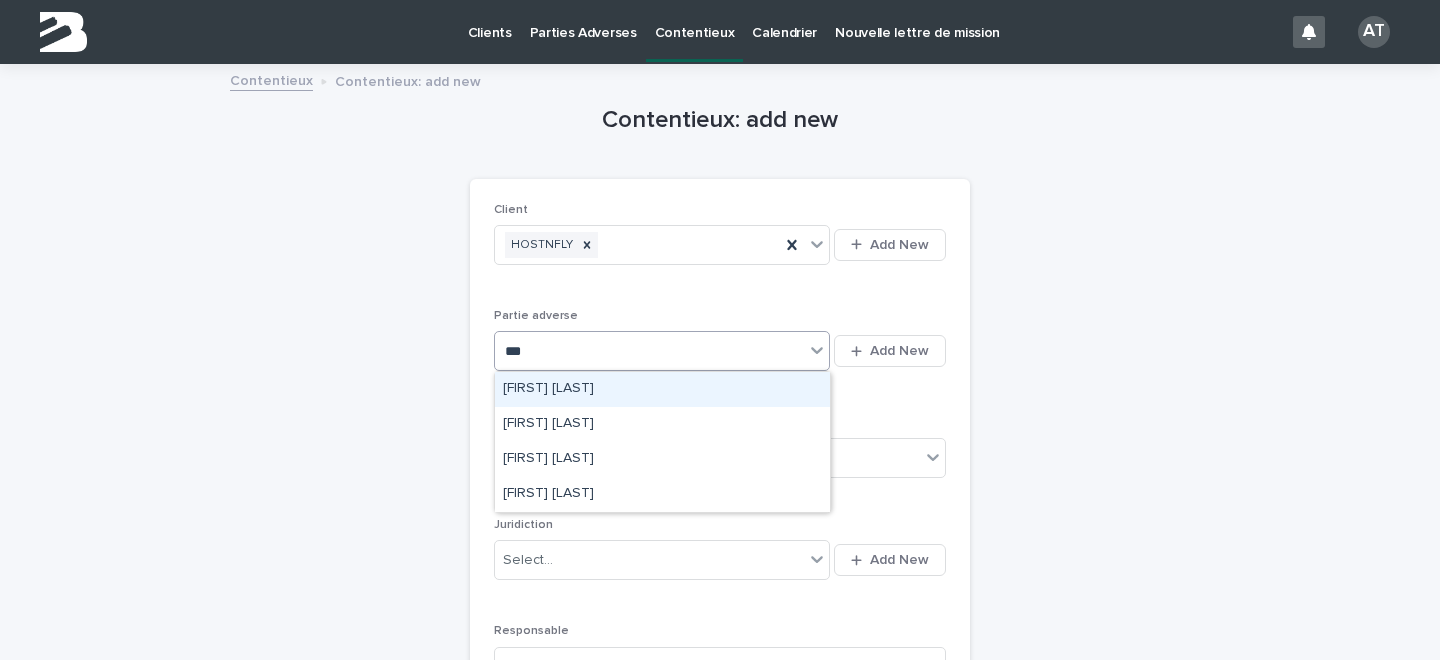 type on "****" 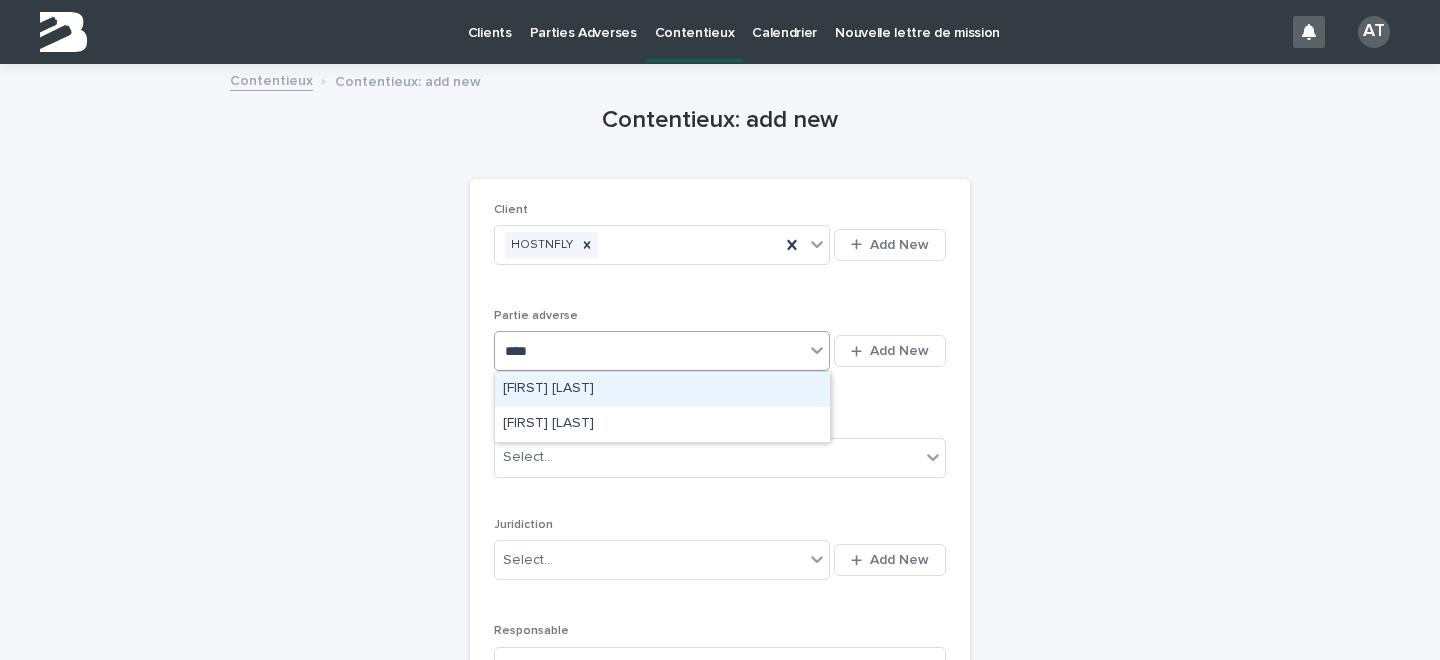 click on "[FIRST] [LAST]" at bounding box center [662, 389] 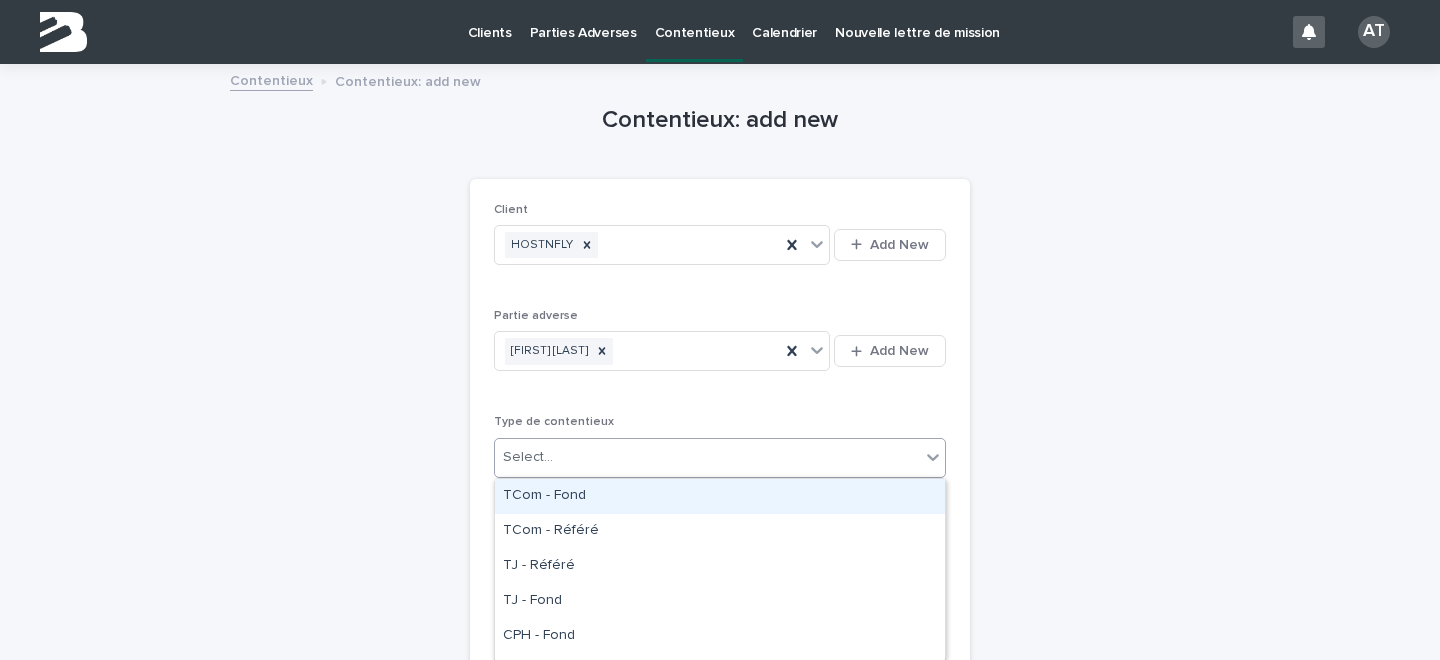 click on "Select..." at bounding box center (707, 457) 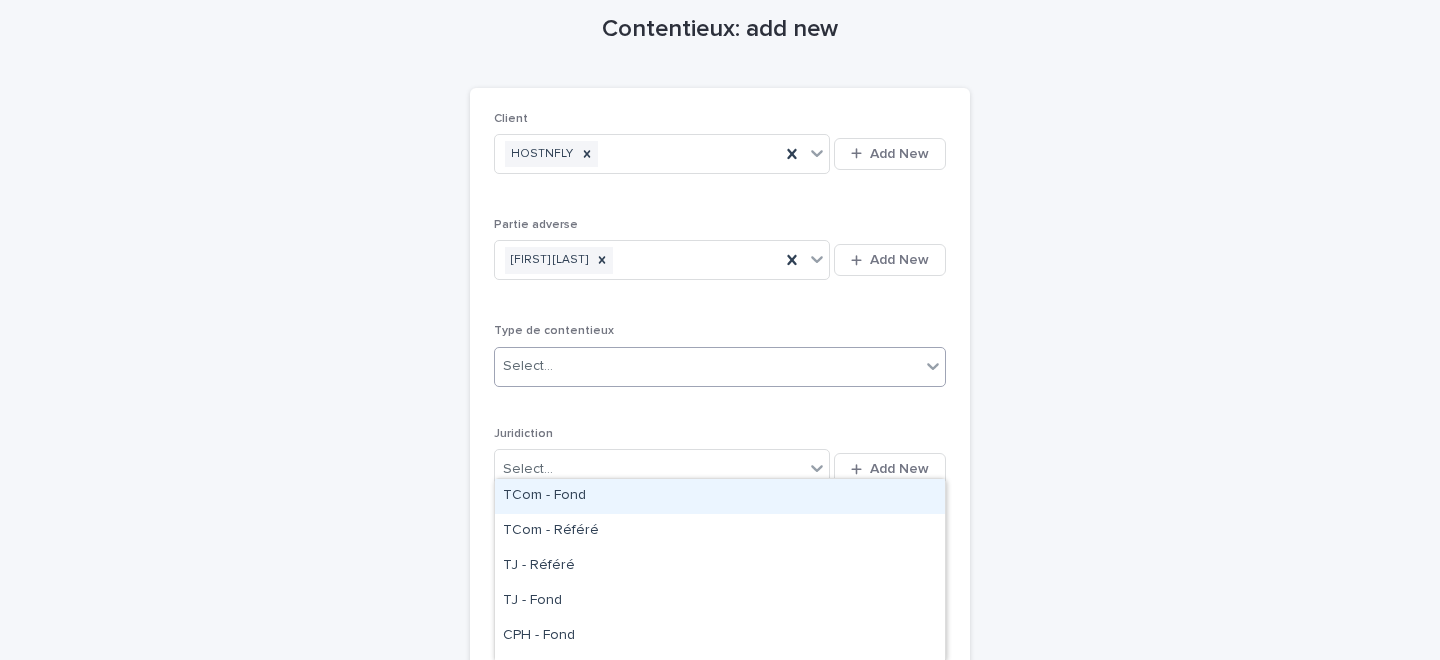 scroll, scrollTop: 92, scrollLeft: 0, axis: vertical 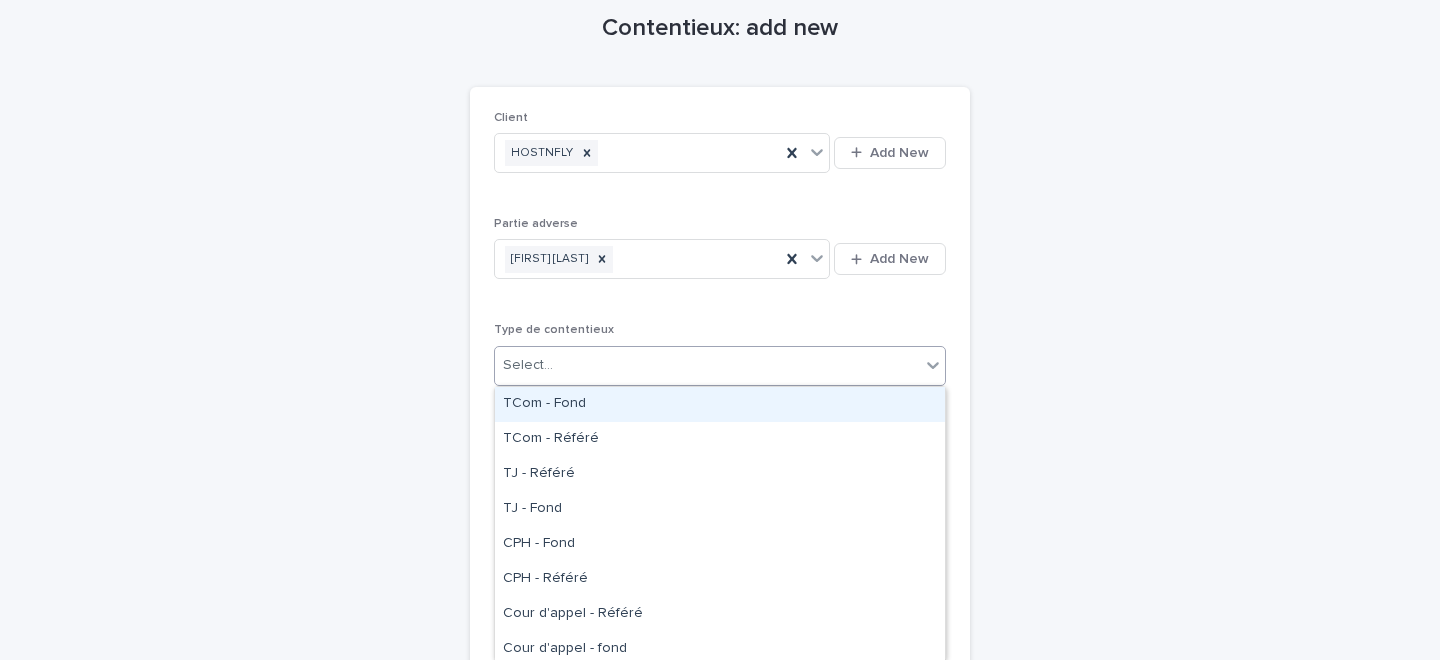 click on "Select..." at bounding box center [707, 365] 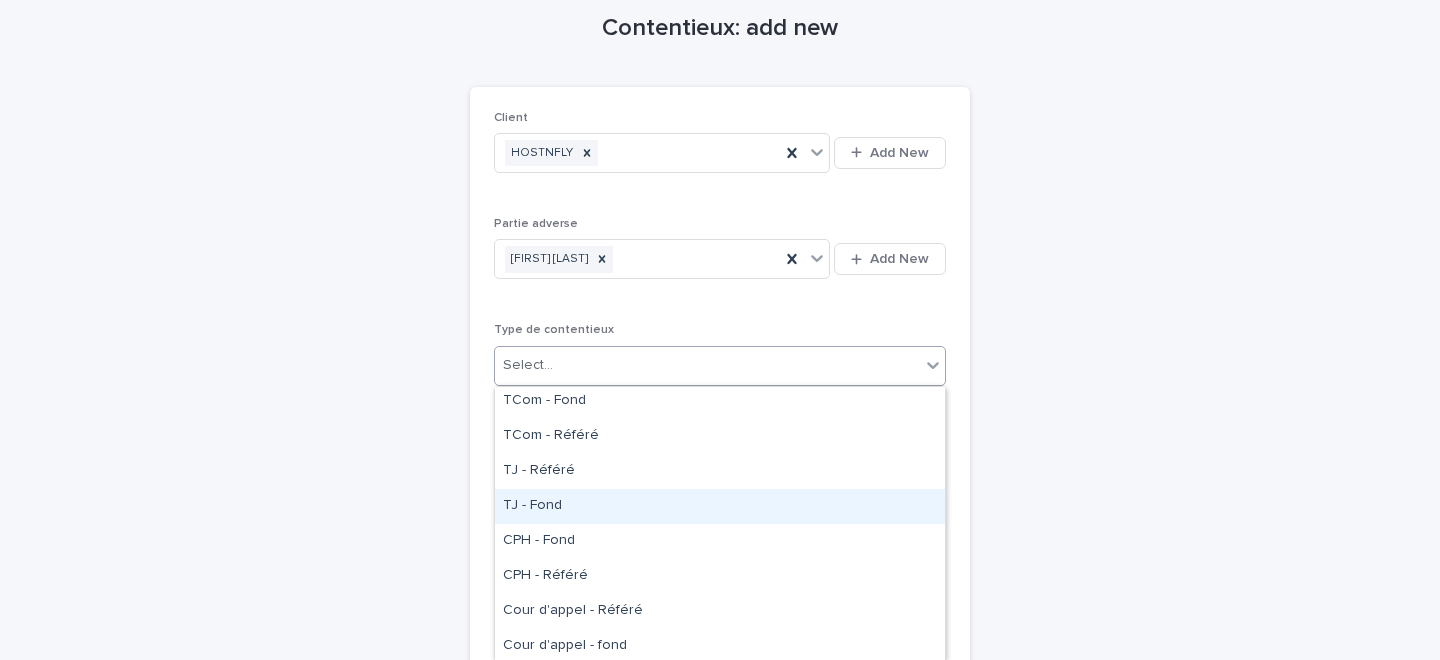 scroll, scrollTop: 0, scrollLeft: 0, axis: both 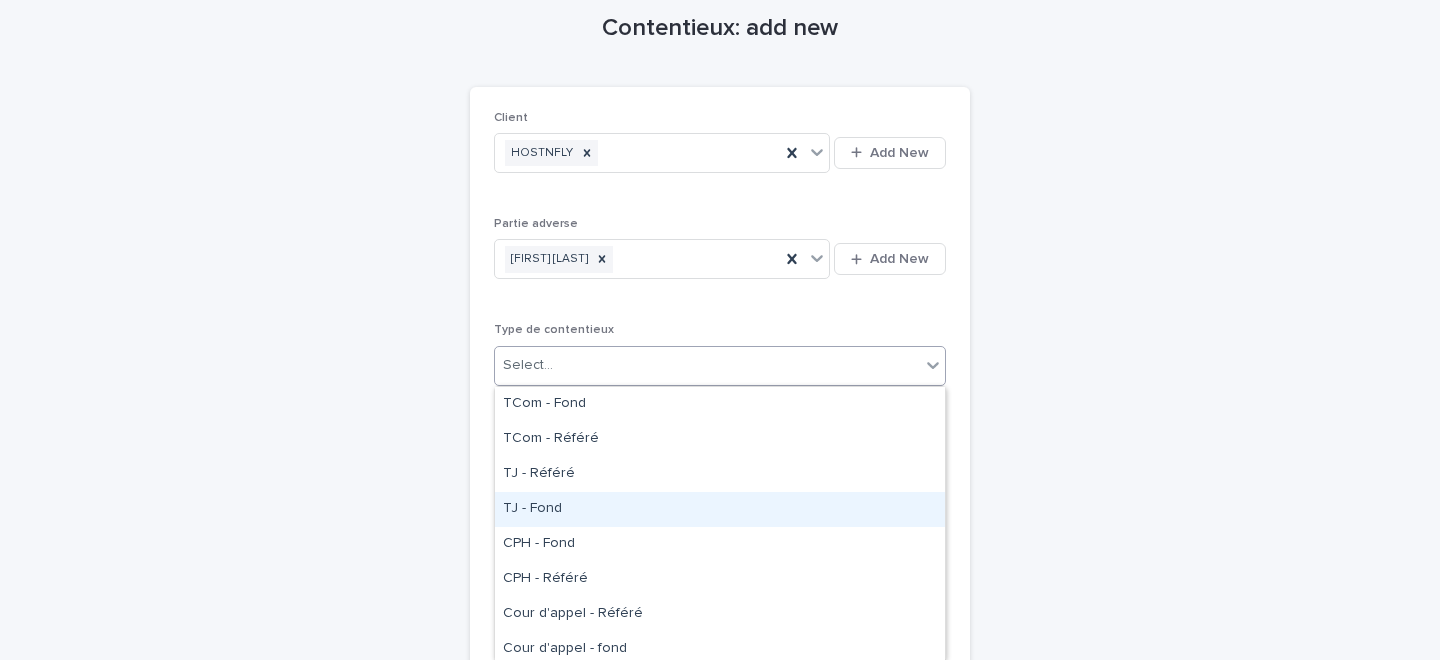 click on "TJ - Fond" at bounding box center [720, 509] 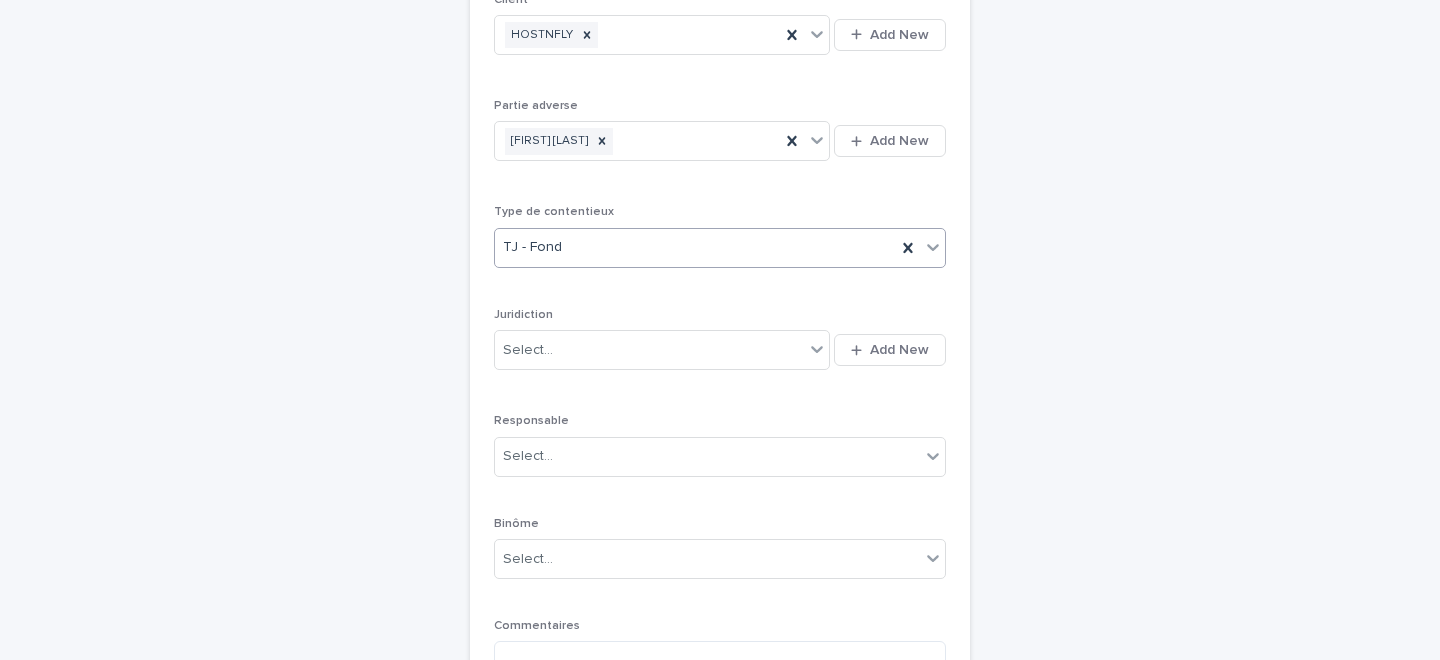 scroll, scrollTop: 213, scrollLeft: 0, axis: vertical 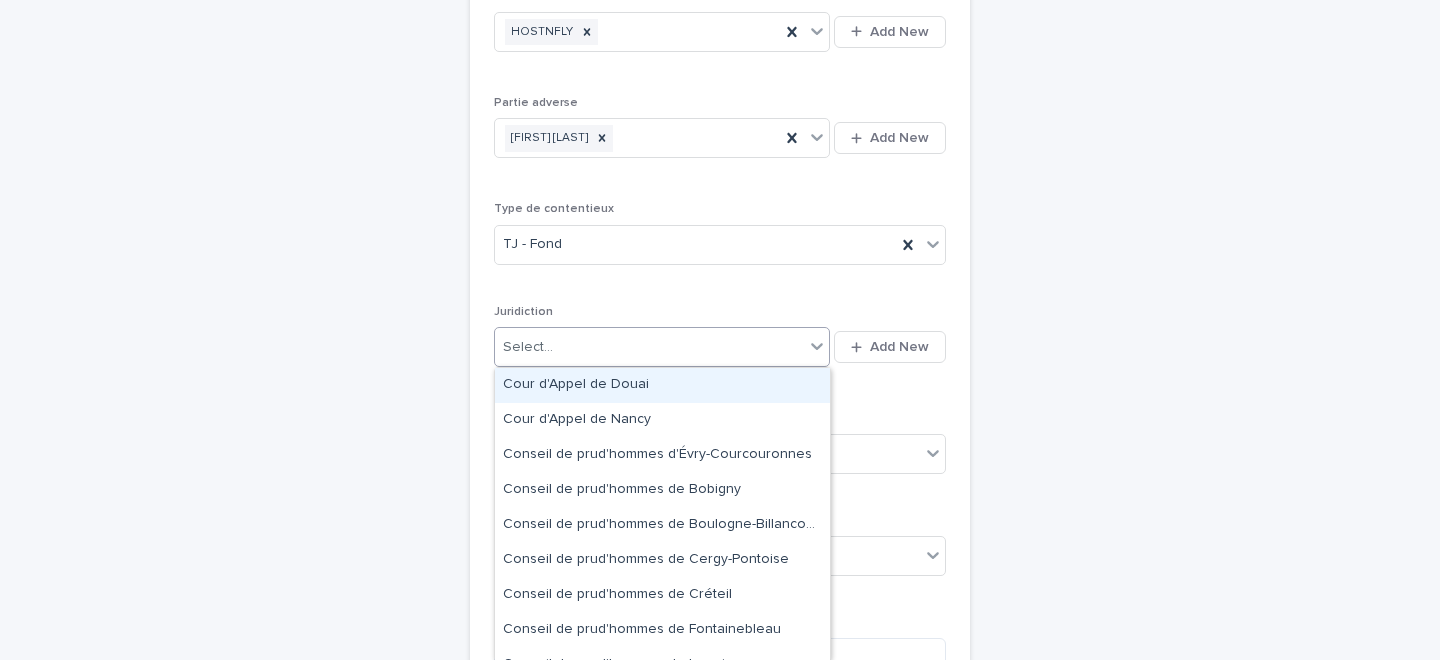 click on "Select..." at bounding box center (649, 347) 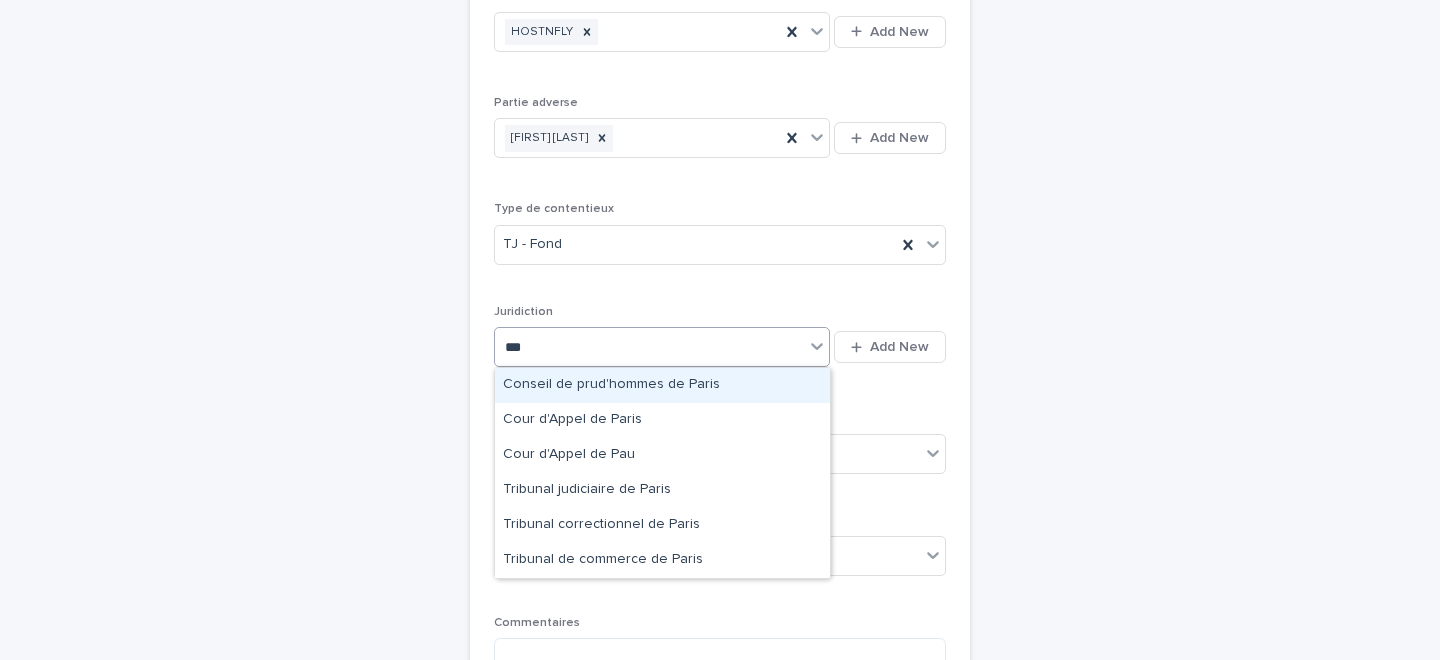 type on "****" 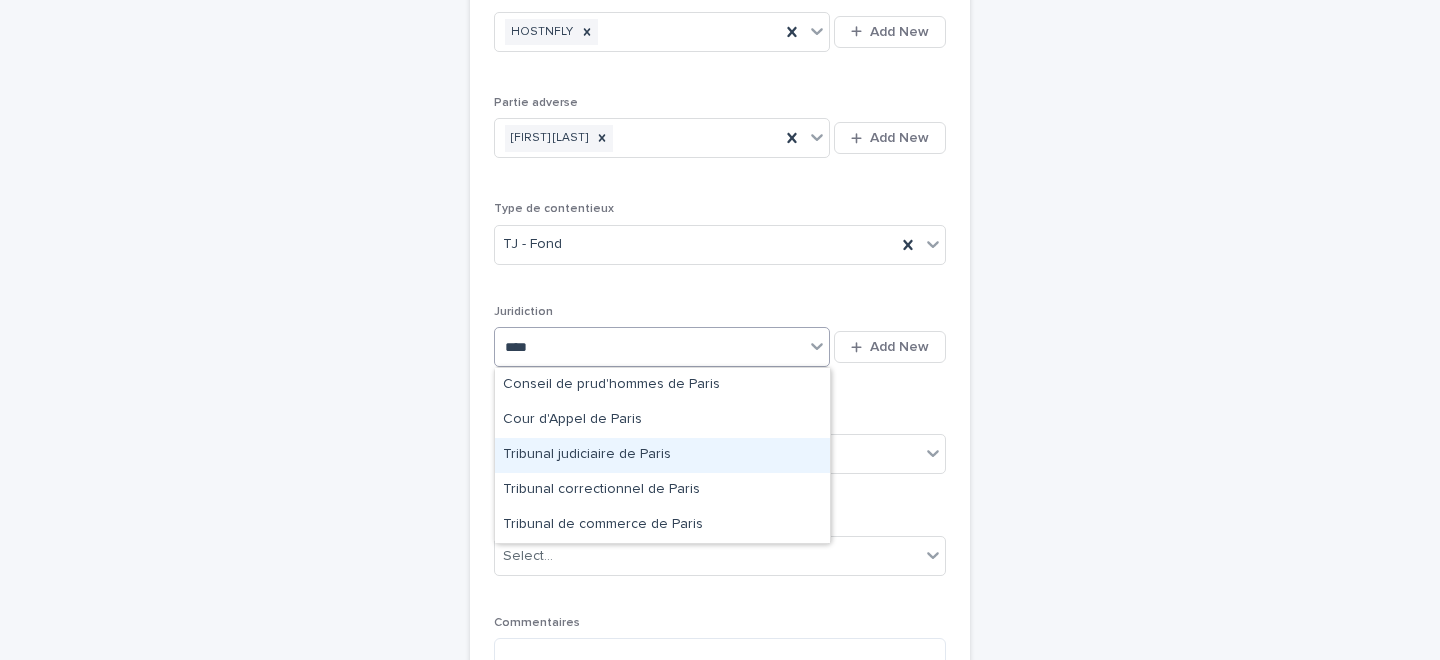click on "Tribunal
judiciaire de Paris" at bounding box center (662, 455) 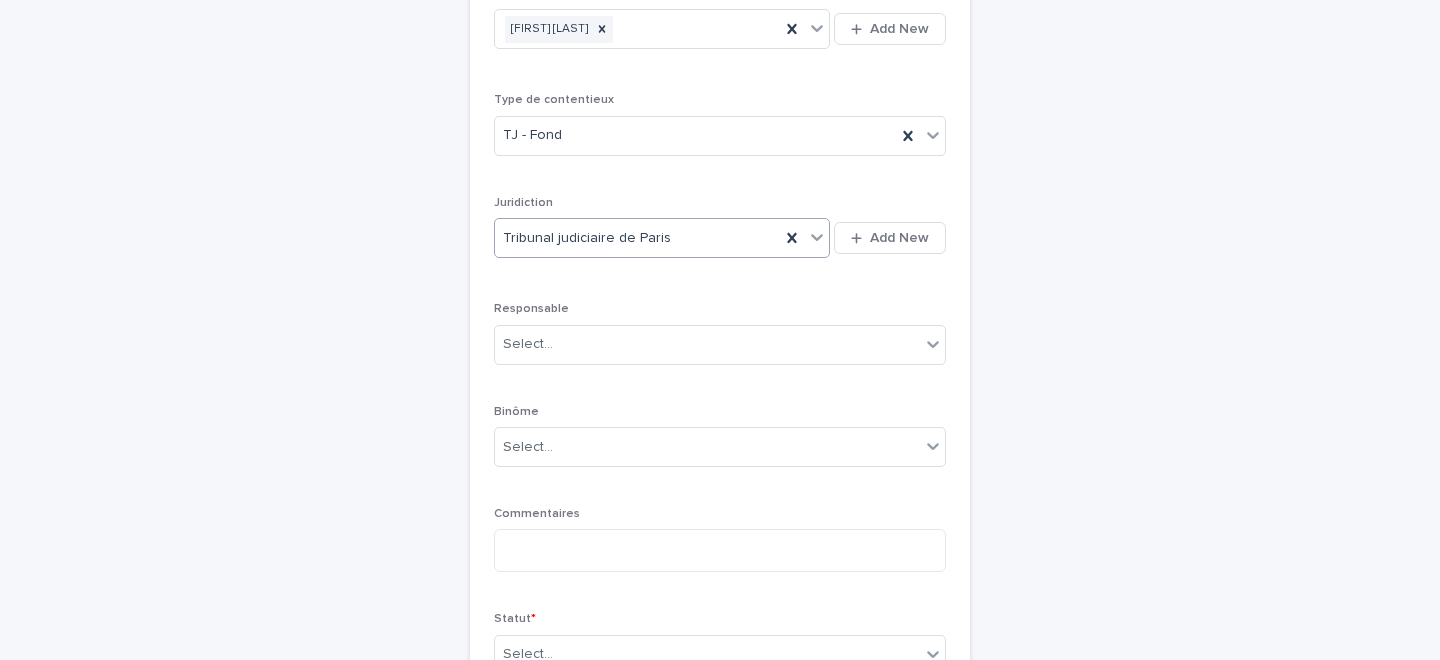 scroll, scrollTop: 329, scrollLeft: 0, axis: vertical 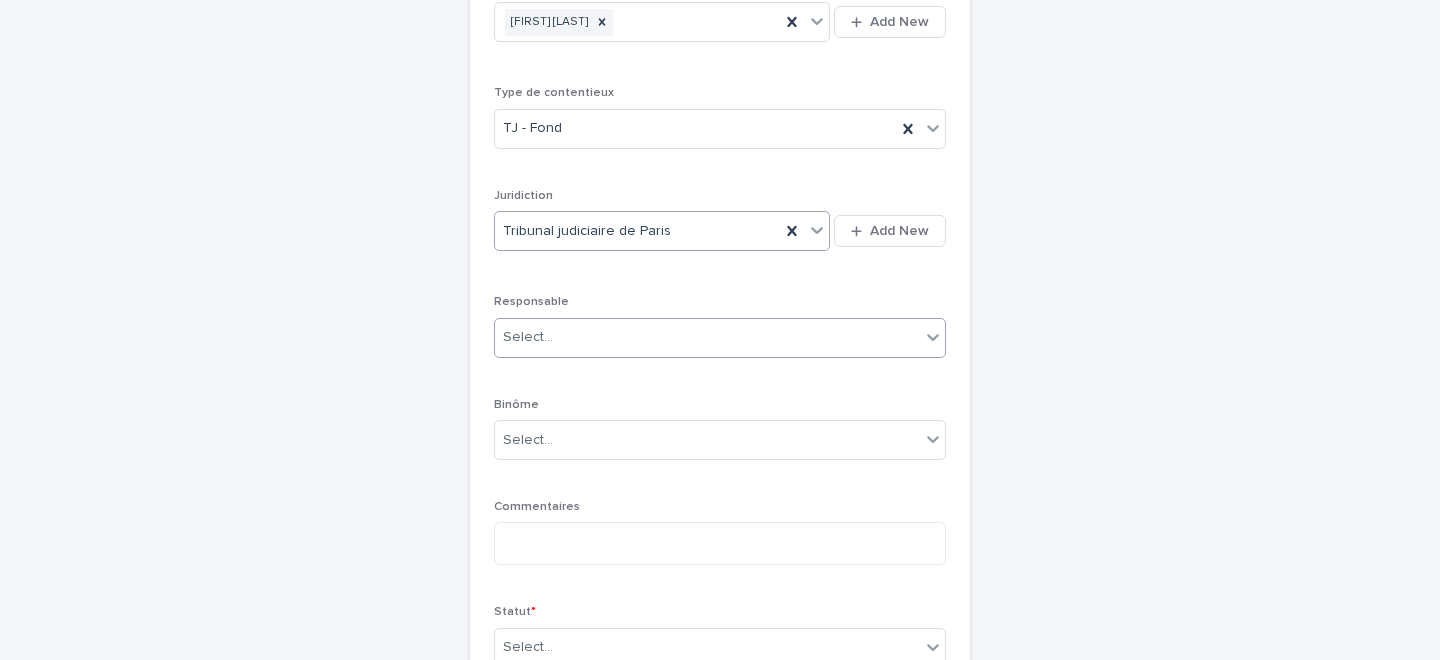 click on "Select..." at bounding box center (707, 337) 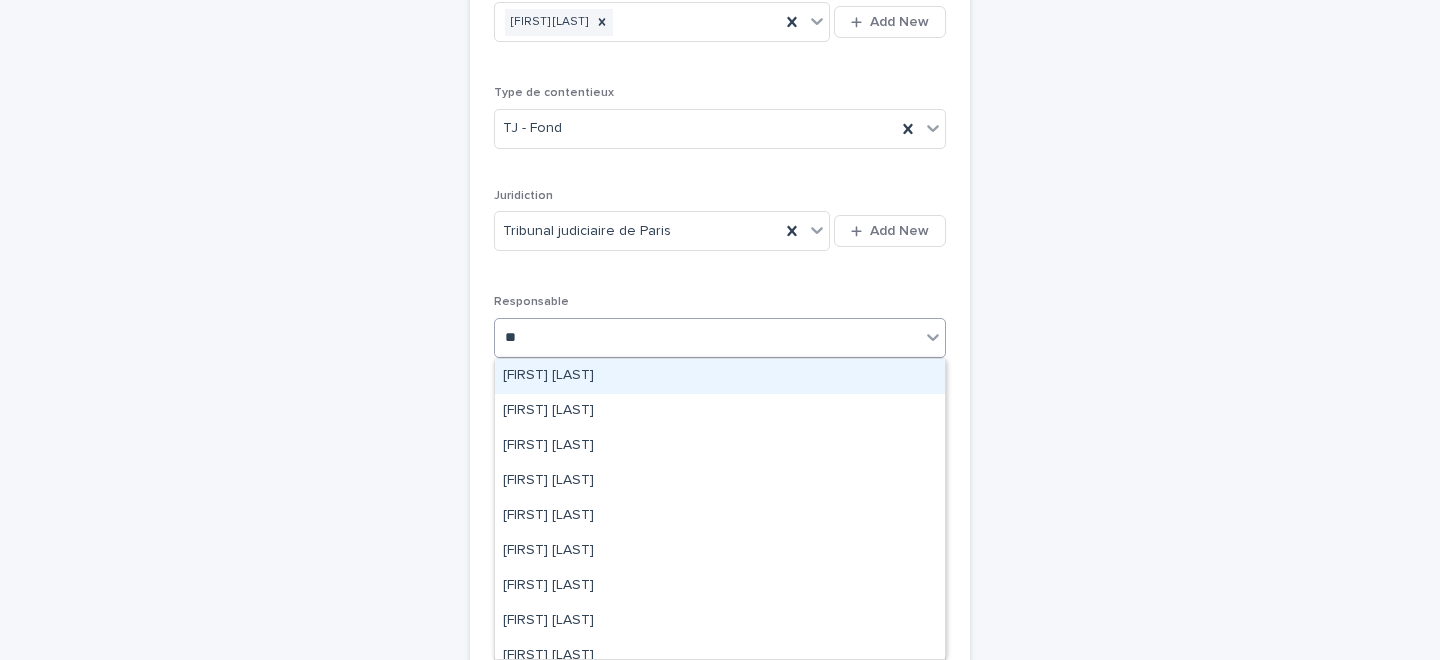 type on "***" 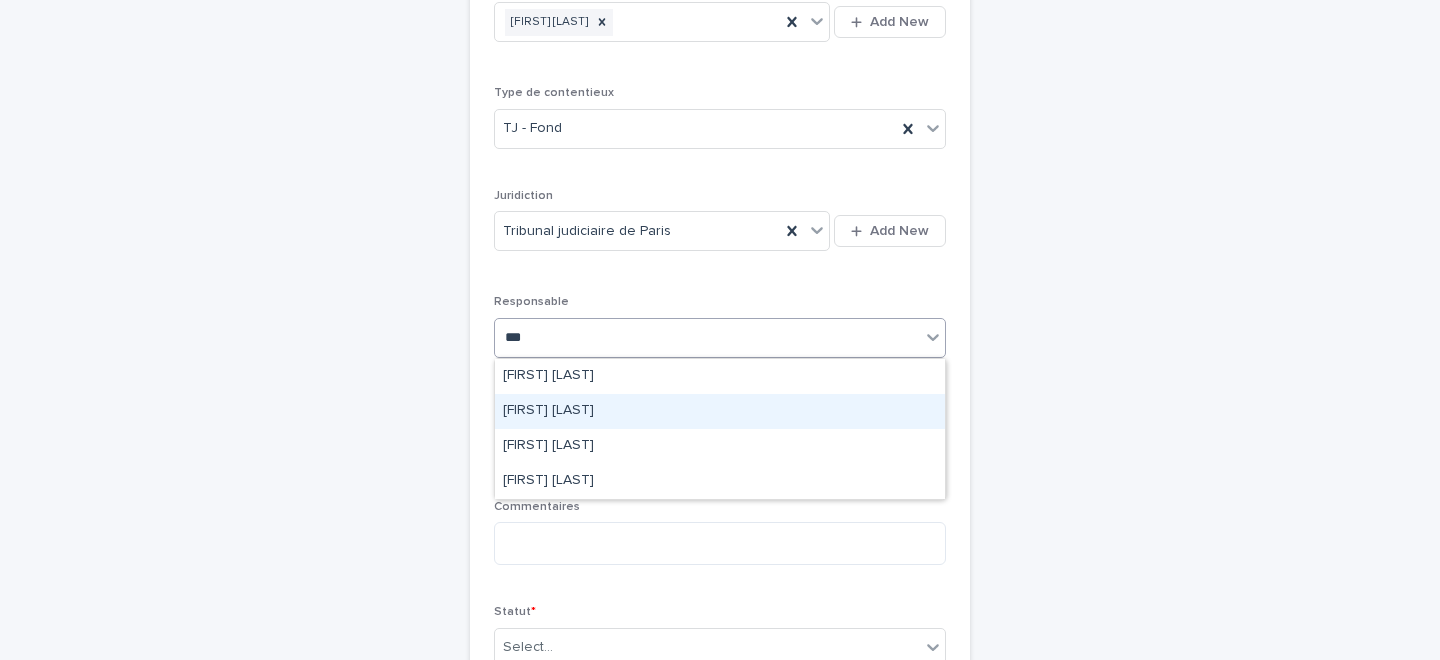 click on "[FIRST] [LAST]" at bounding box center [720, 411] 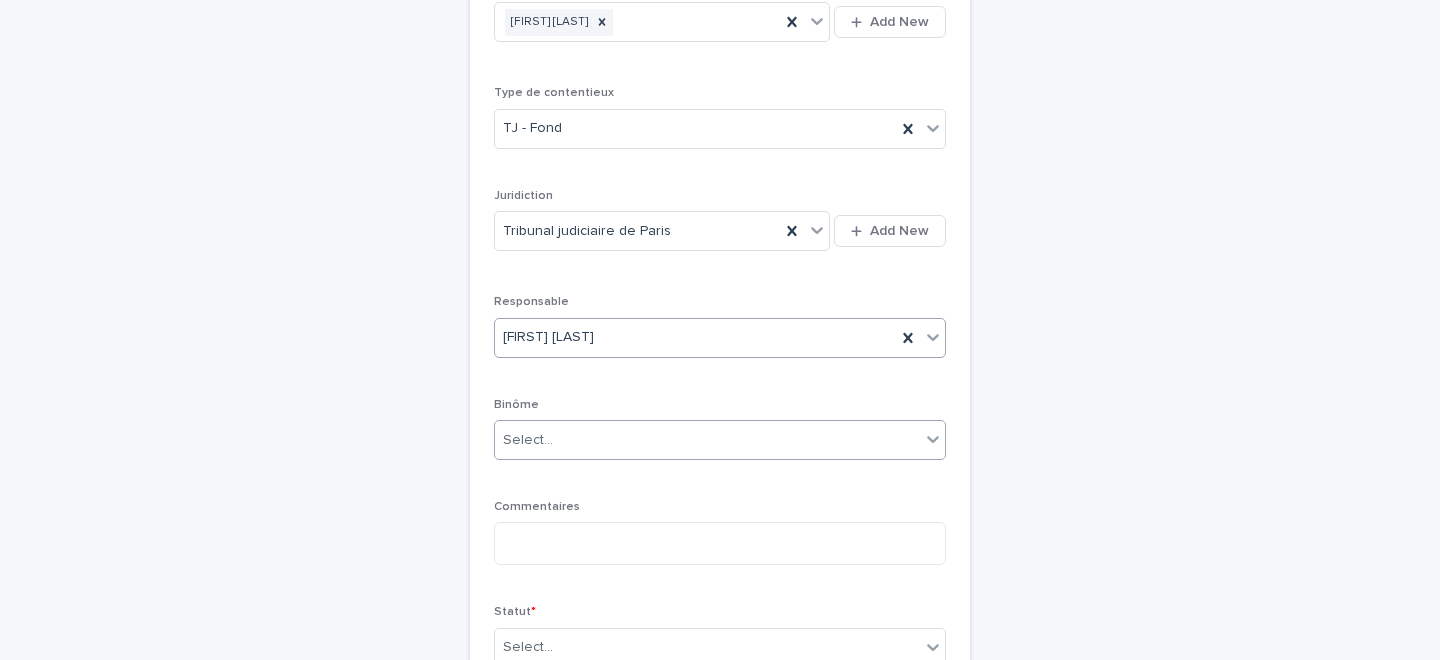 click on "Select..." at bounding box center (707, 440) 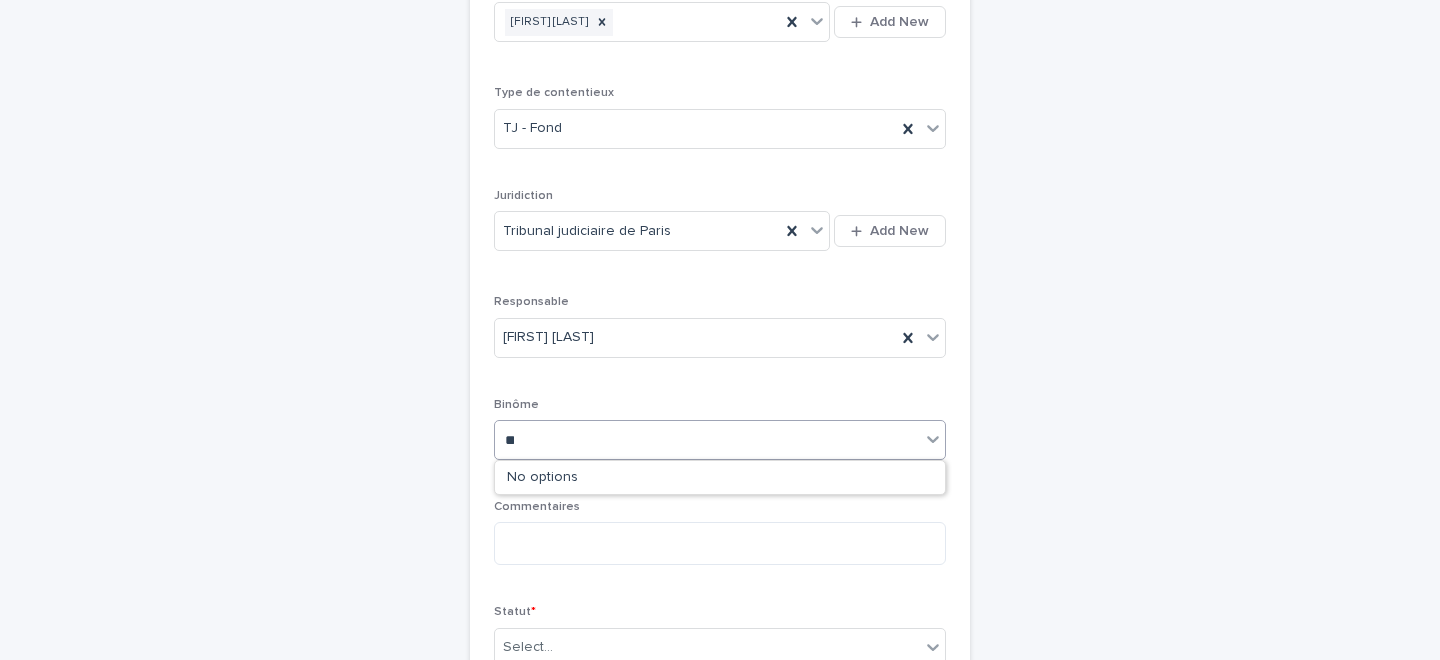type on "***" 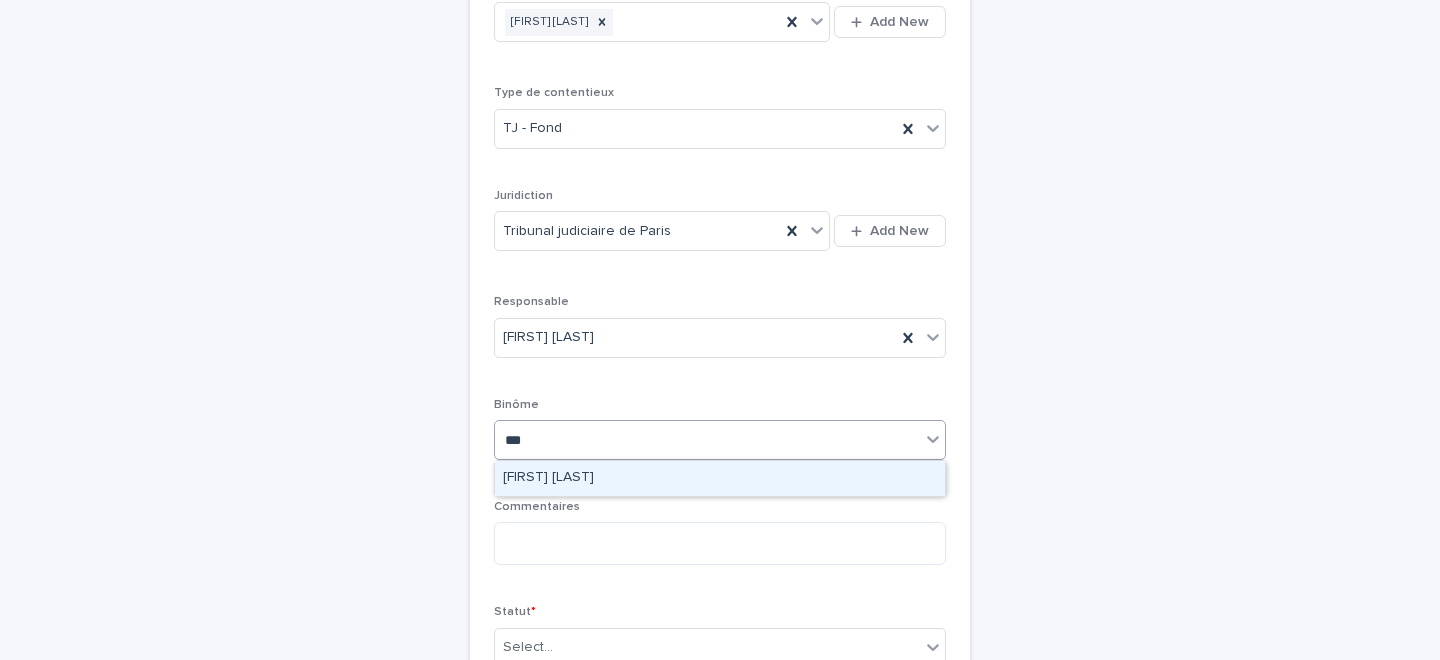 click on "[FIRST] [LAST]" at bounding box center [720, 478] 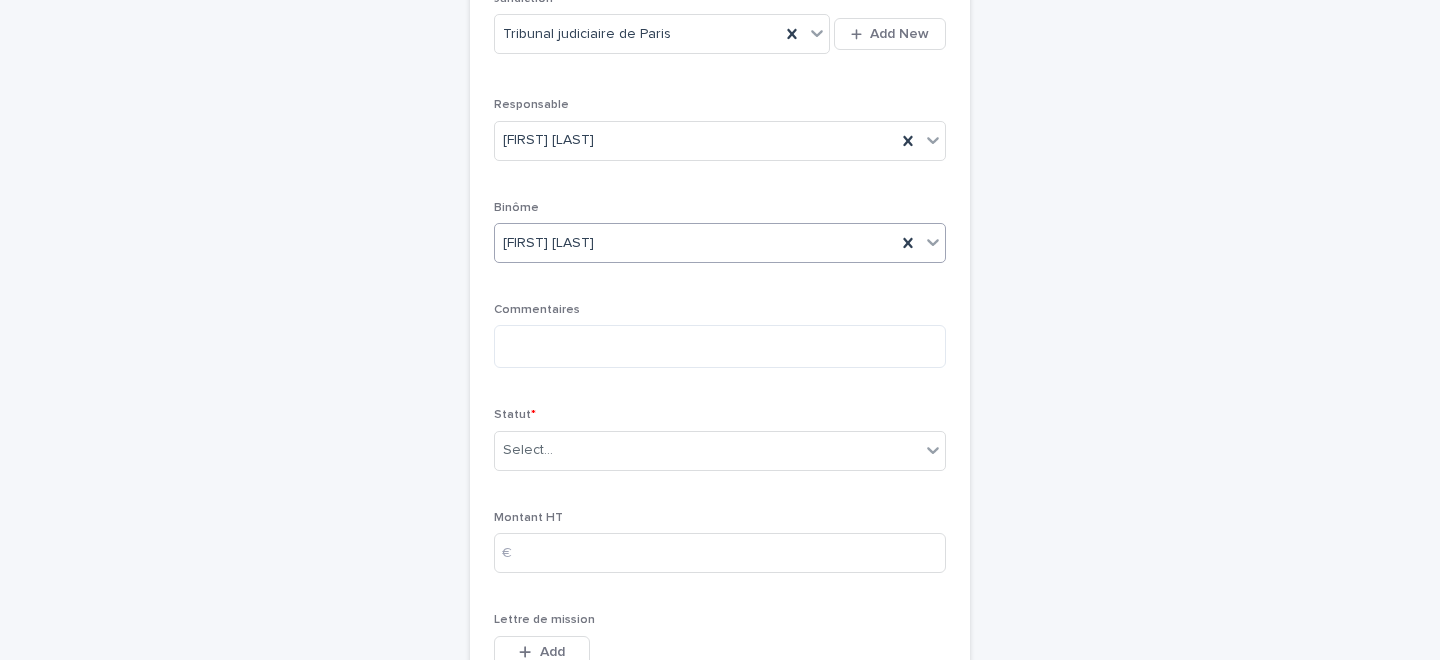 scroll, scrollTop: 529, scrollLeft: 0, axis: vertical 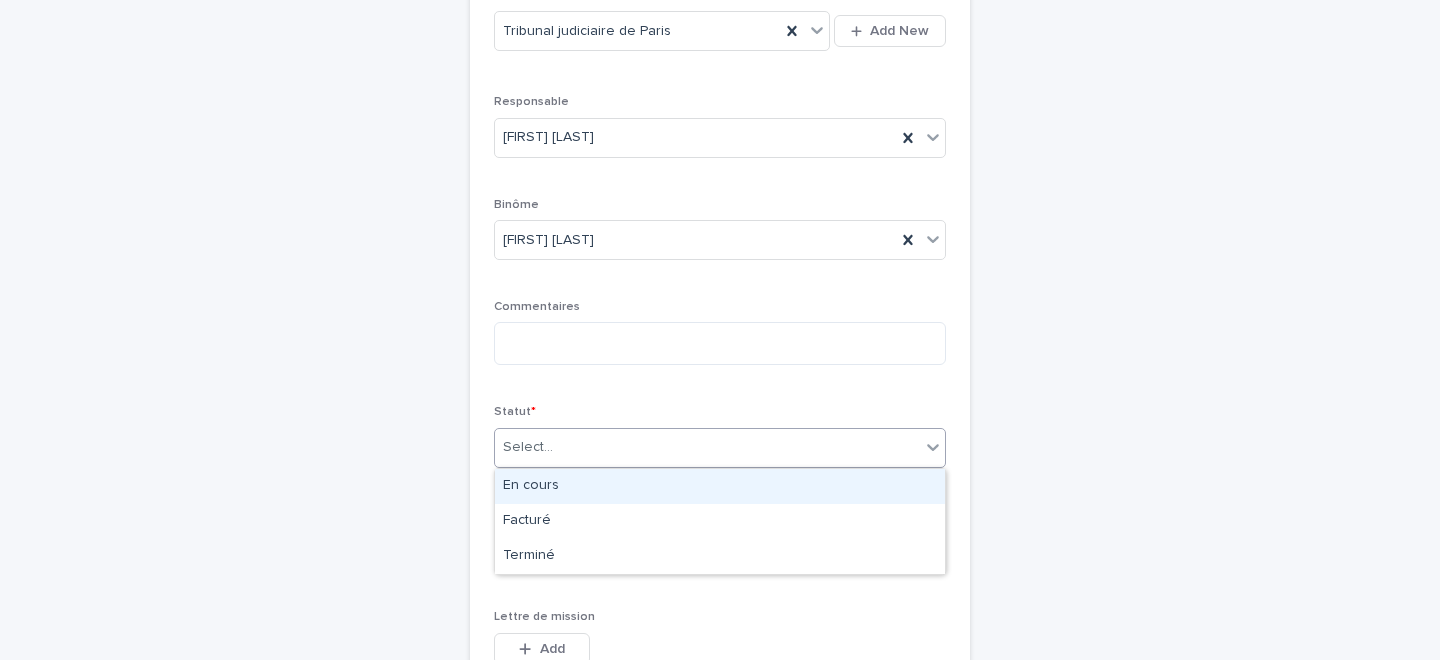 click on "Select..." at bounding box center [720, 448] 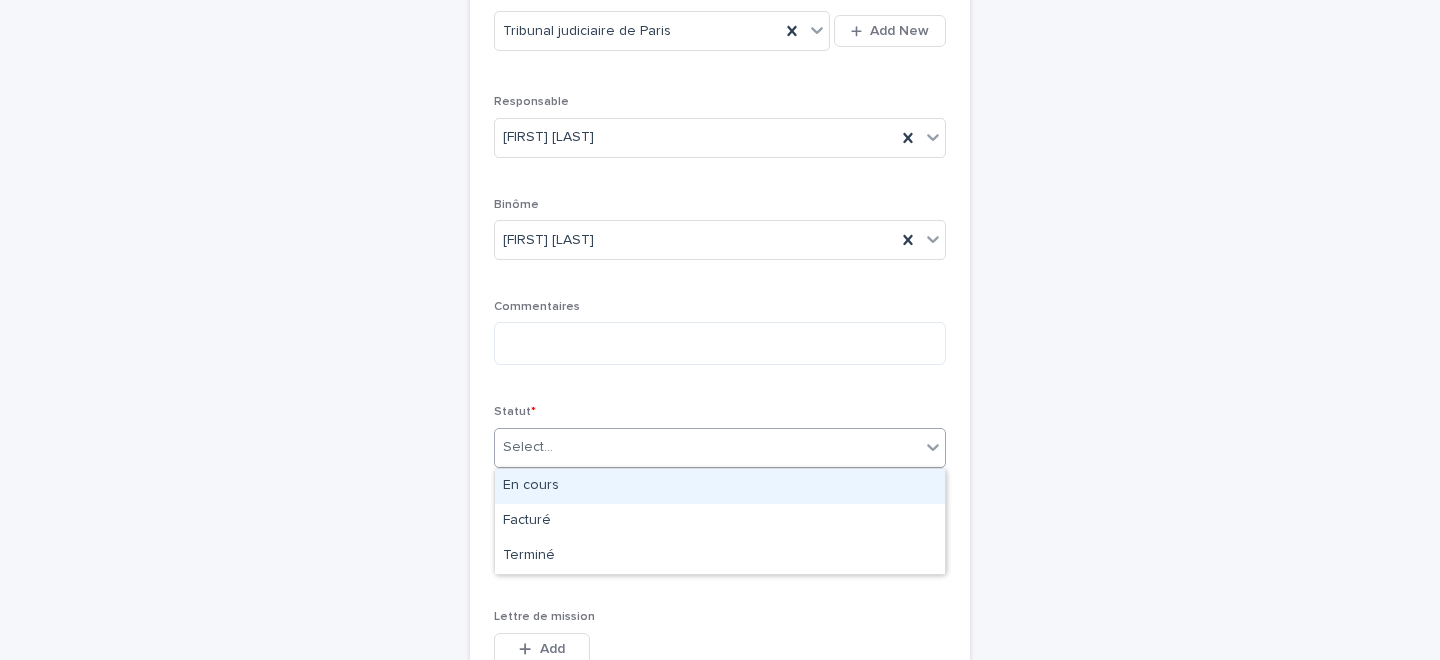 click on "En cours" at bounding box center [720, 486] 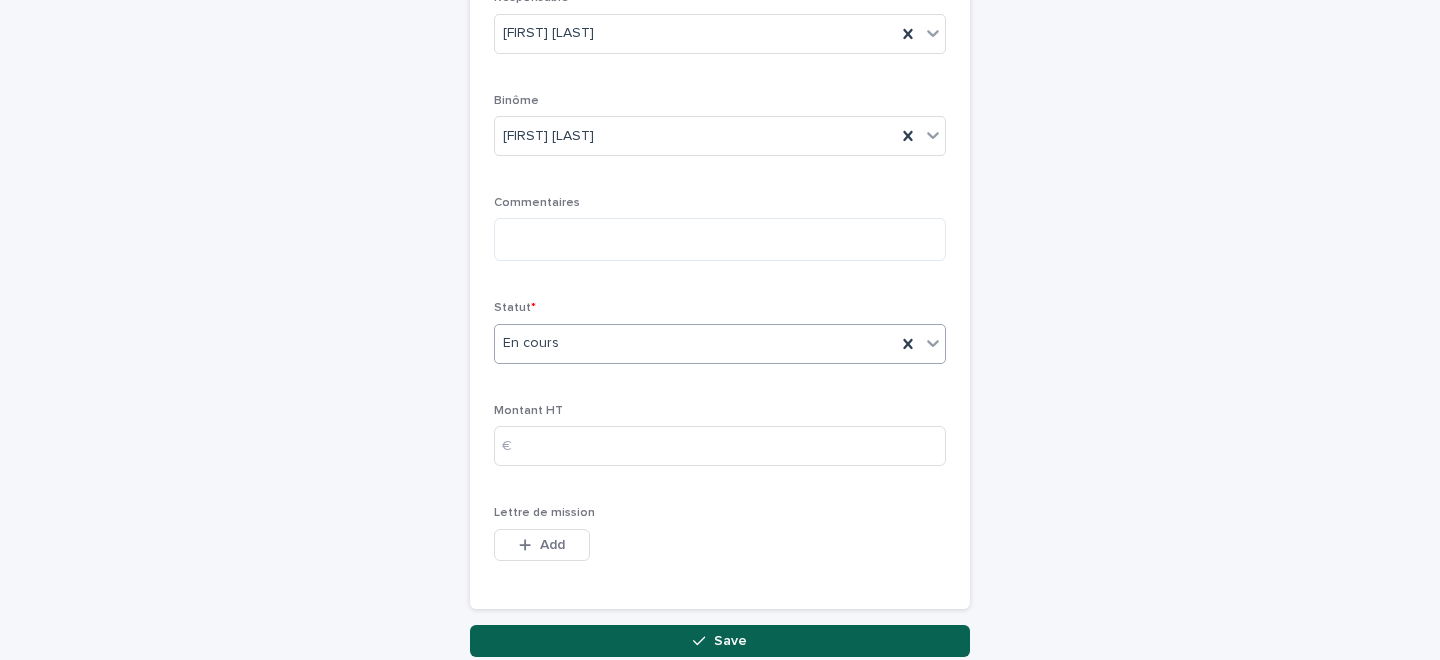 scroll, scrollTop: 694, scrollLeft: 0, axis: vertical 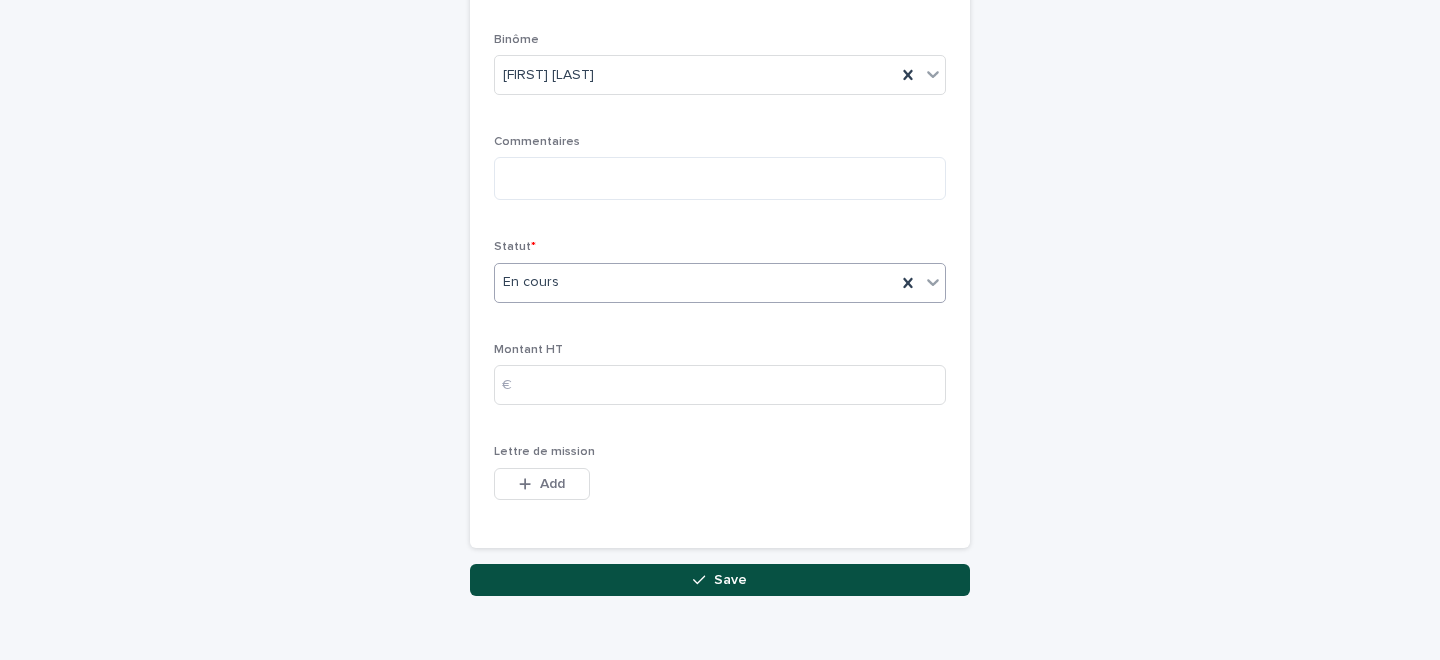 click at bounding box center [703, 580] 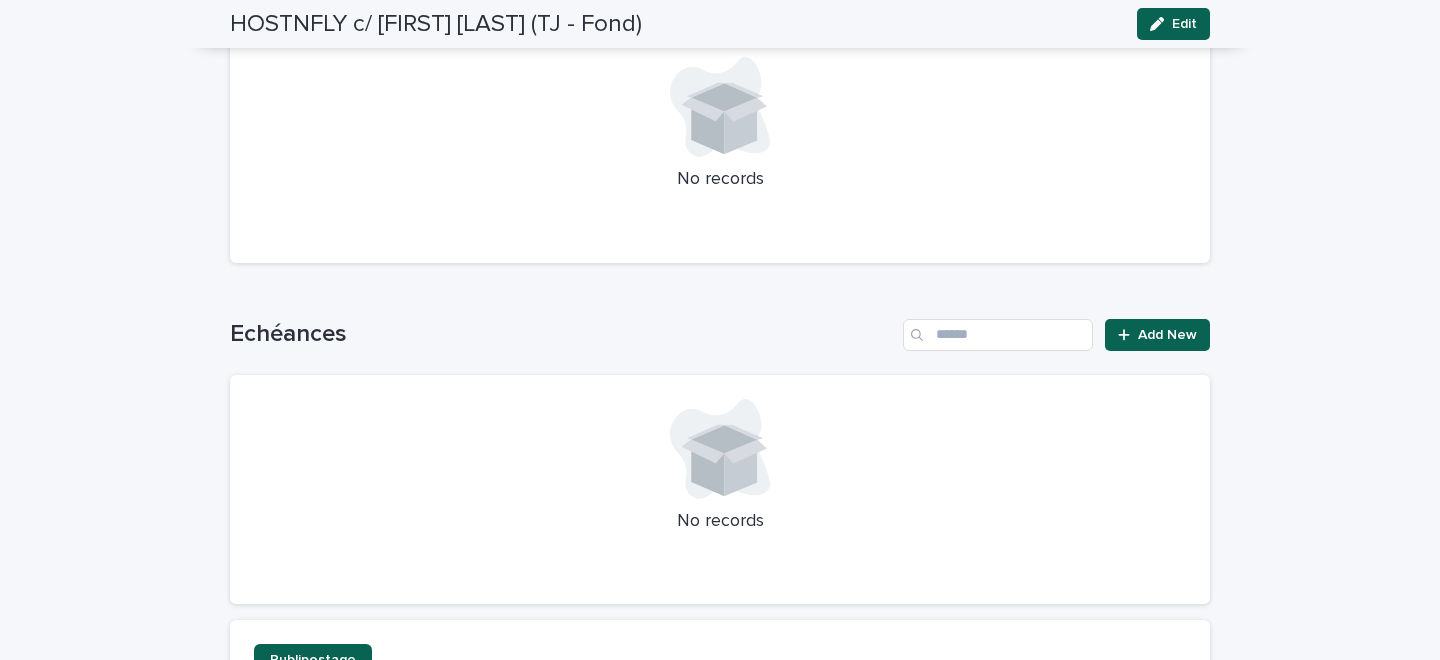 scroll, scrollTop: 1059, scrollLeft: 0, axis: vertical 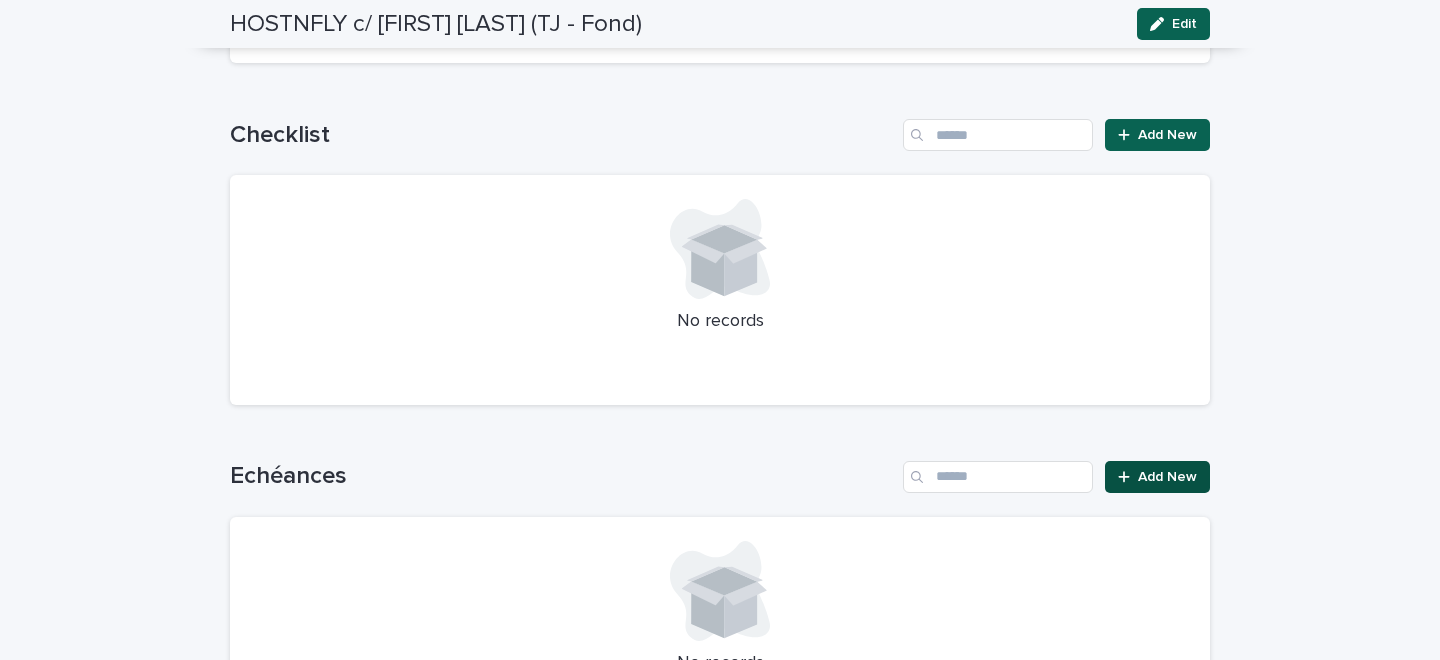 click on "Add New" at bounding box center (1167, 477) 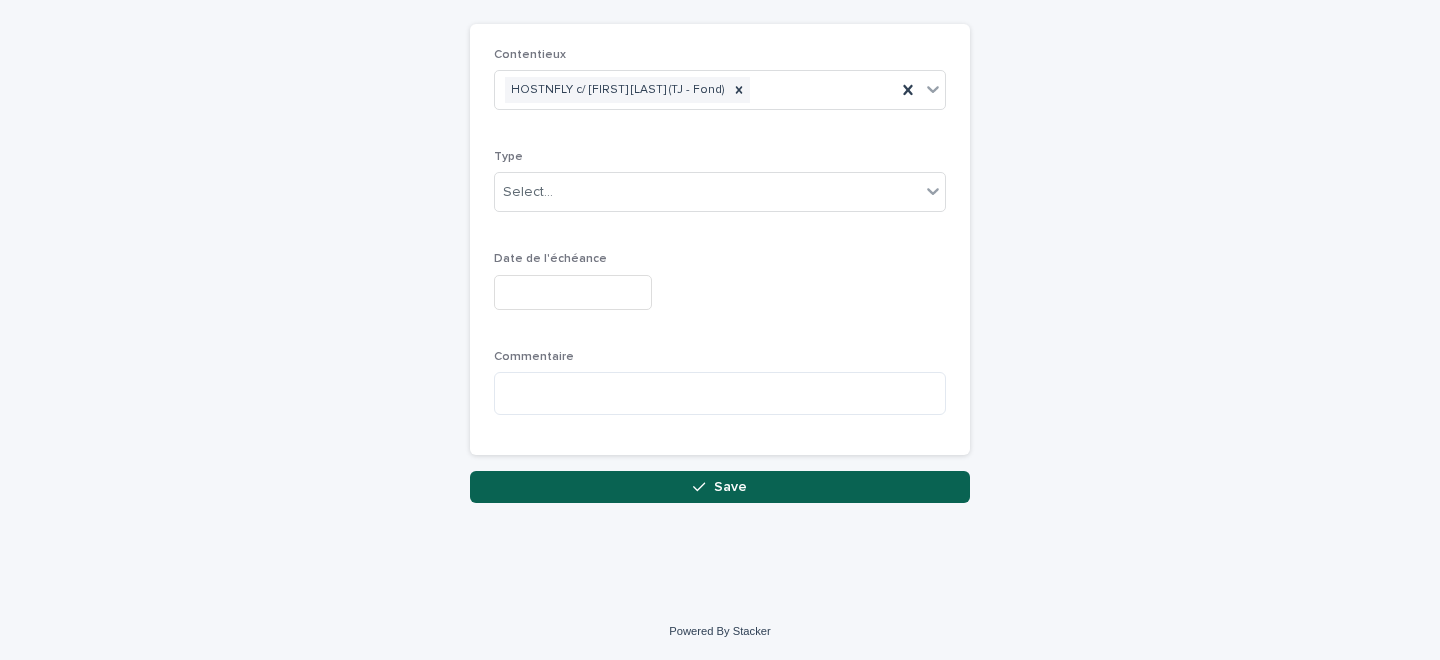 click on "Type Select..." at bounding box center (720, 189) 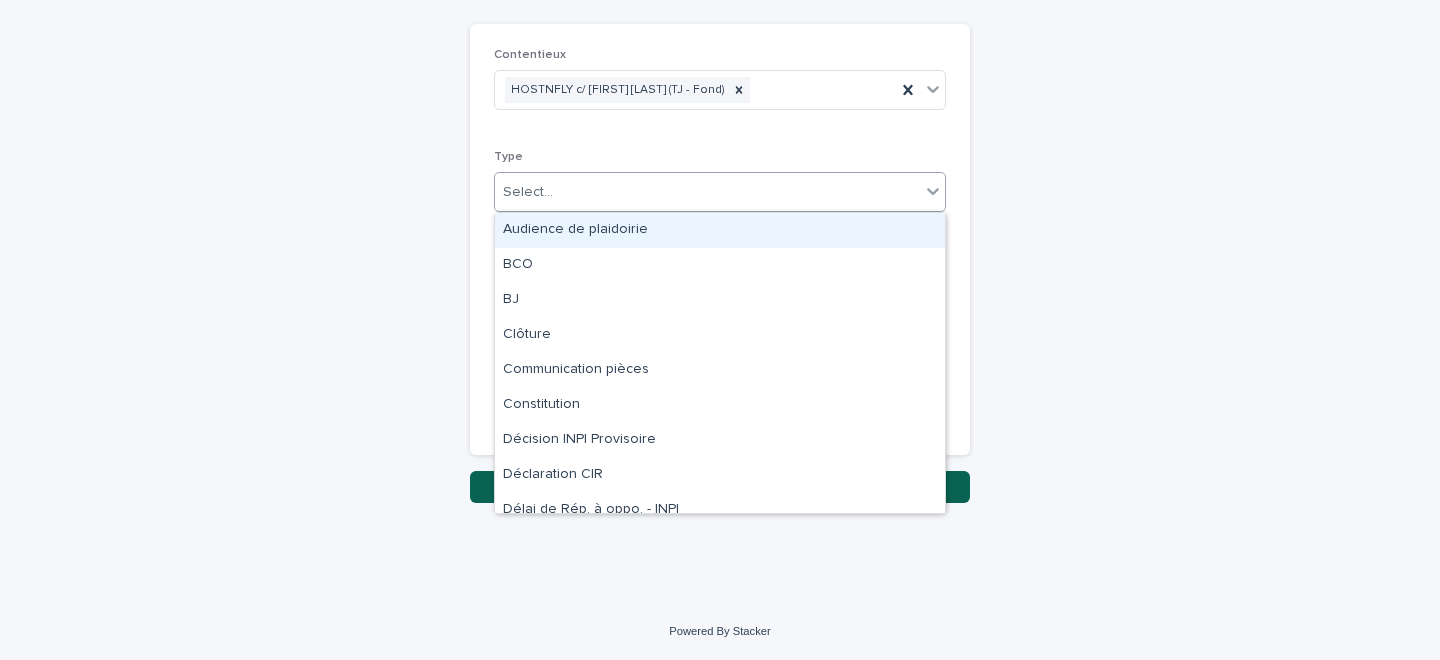 click on "Select..." at bounding box center [707, 192] 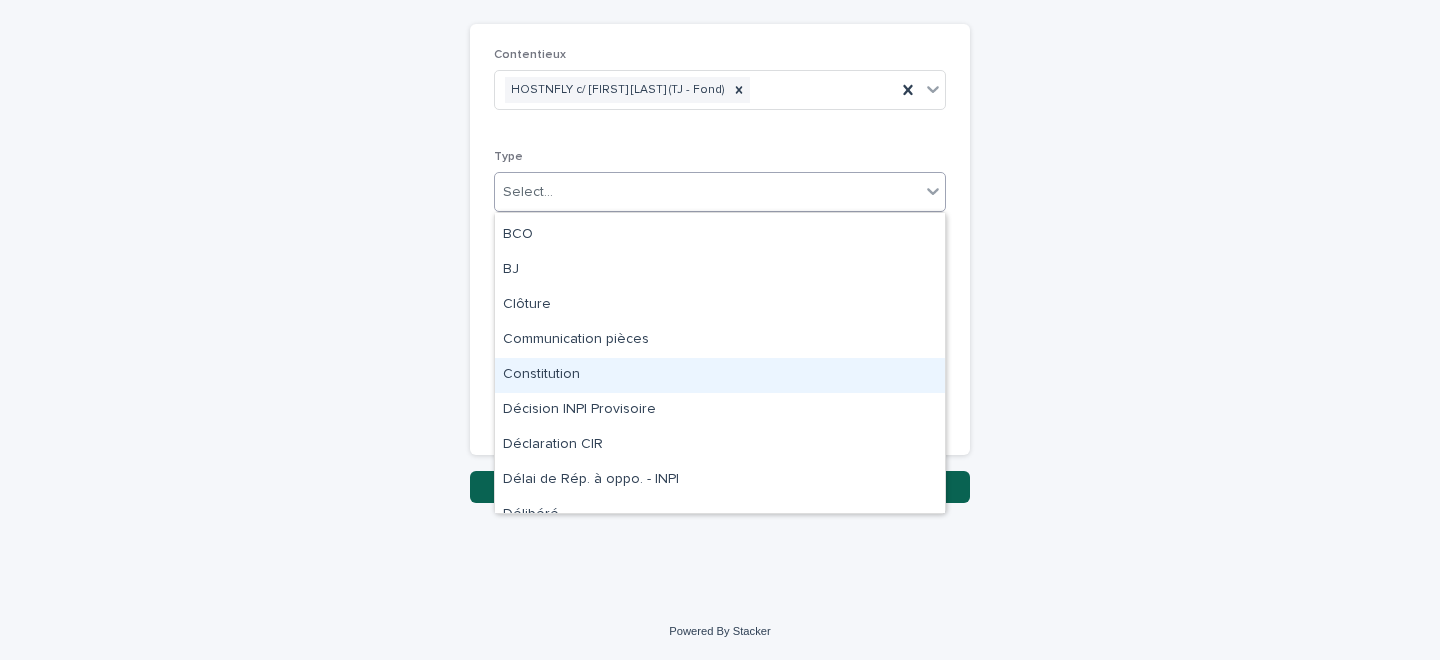 scroll, scrollTop: 0, scrollLeft: 0, axis: both 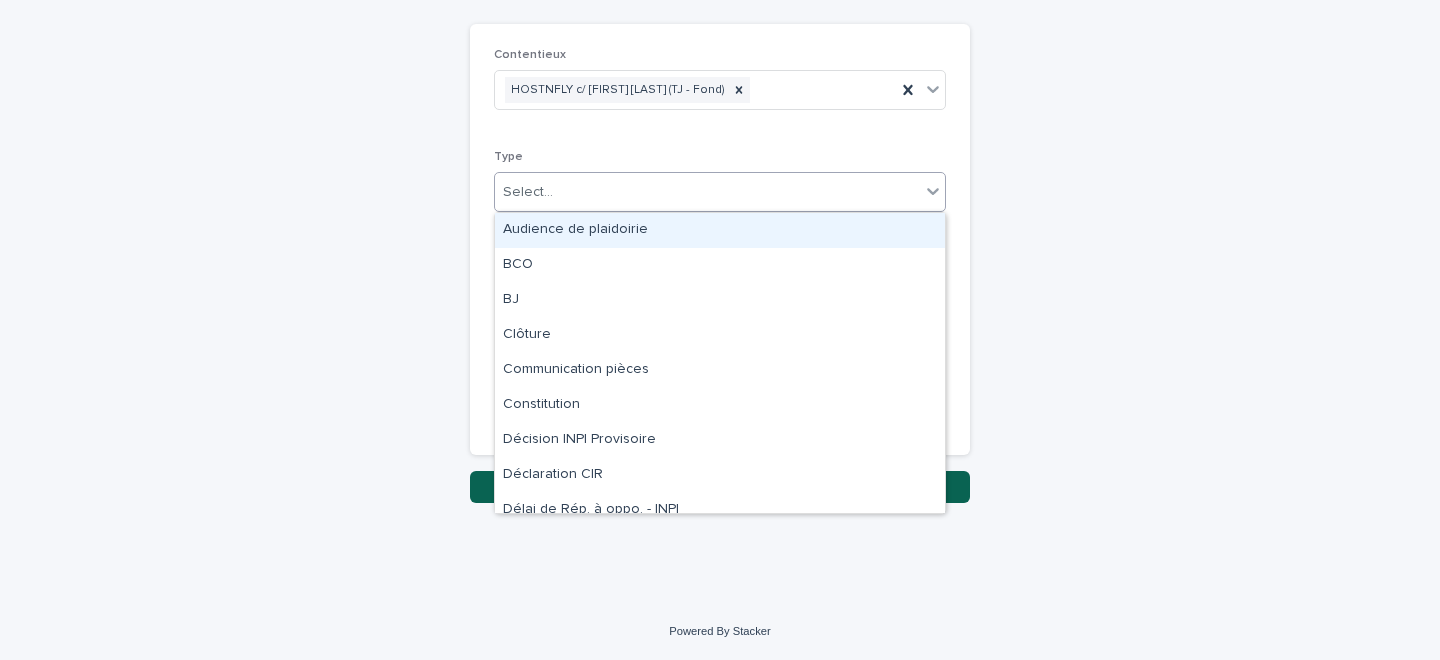 click on "Audience de plaidoirie" at bounding box center [720, 230] 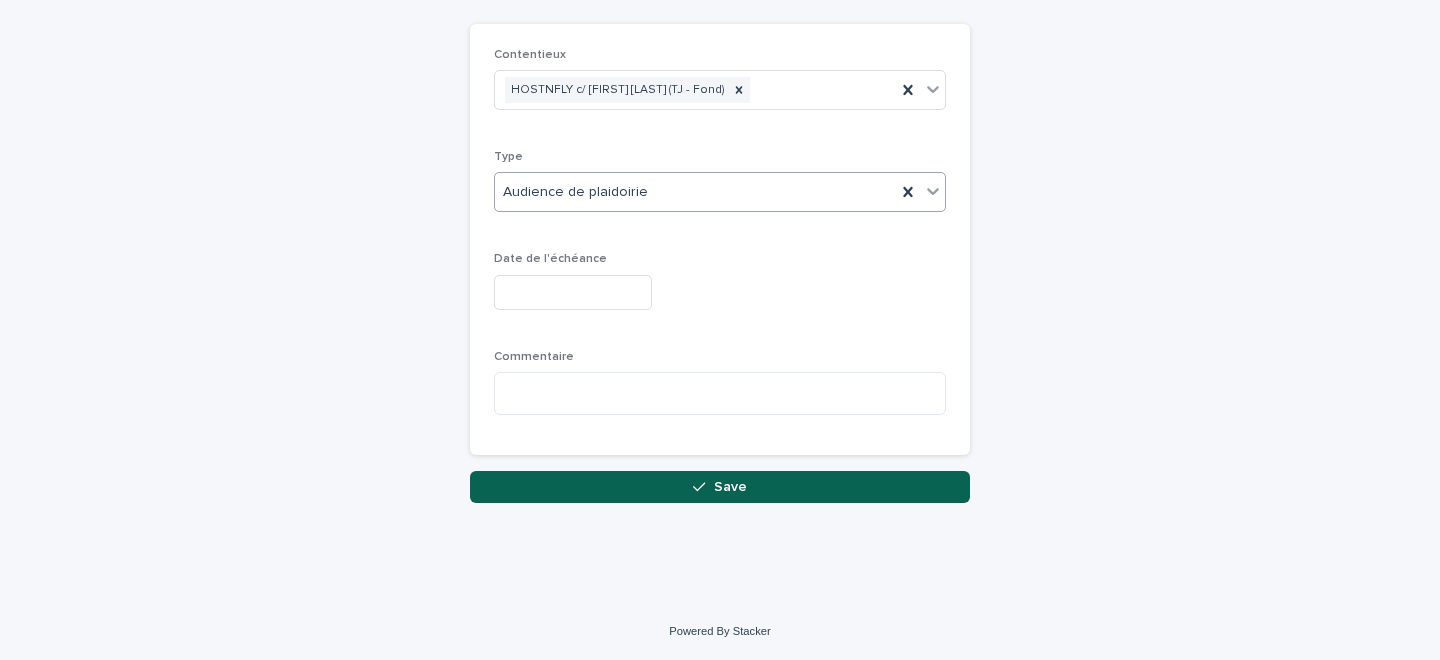 click at bounding box center (573, 292) 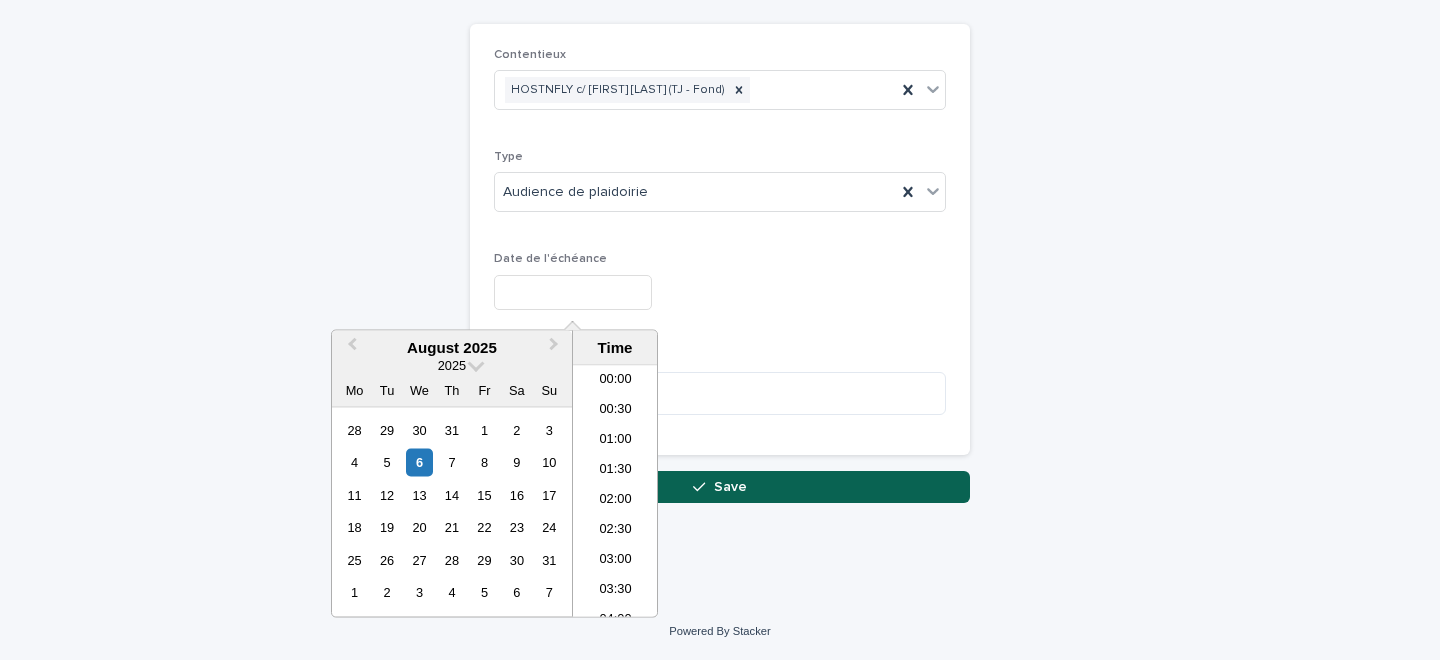 scroll, scrollTop: 459, scrollLeft: 0, axis: vertical 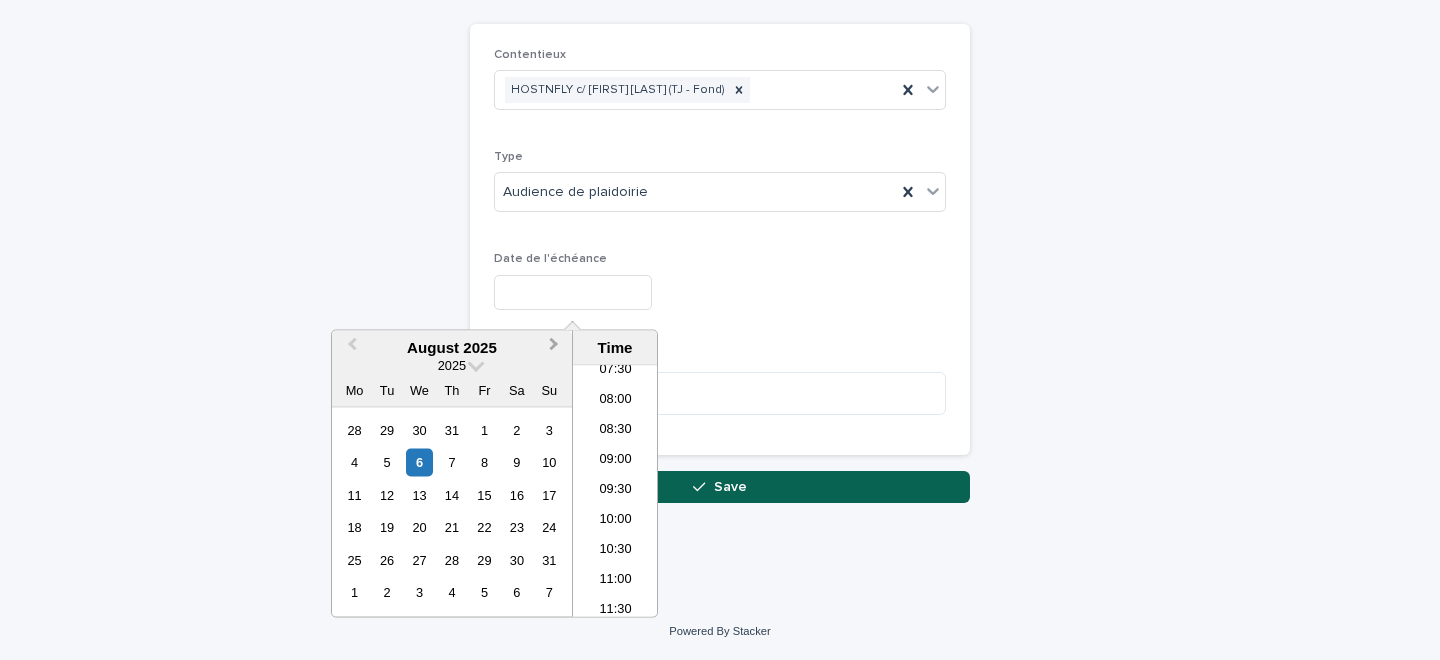 click on "Next Month" at bounding box center [554, 347] 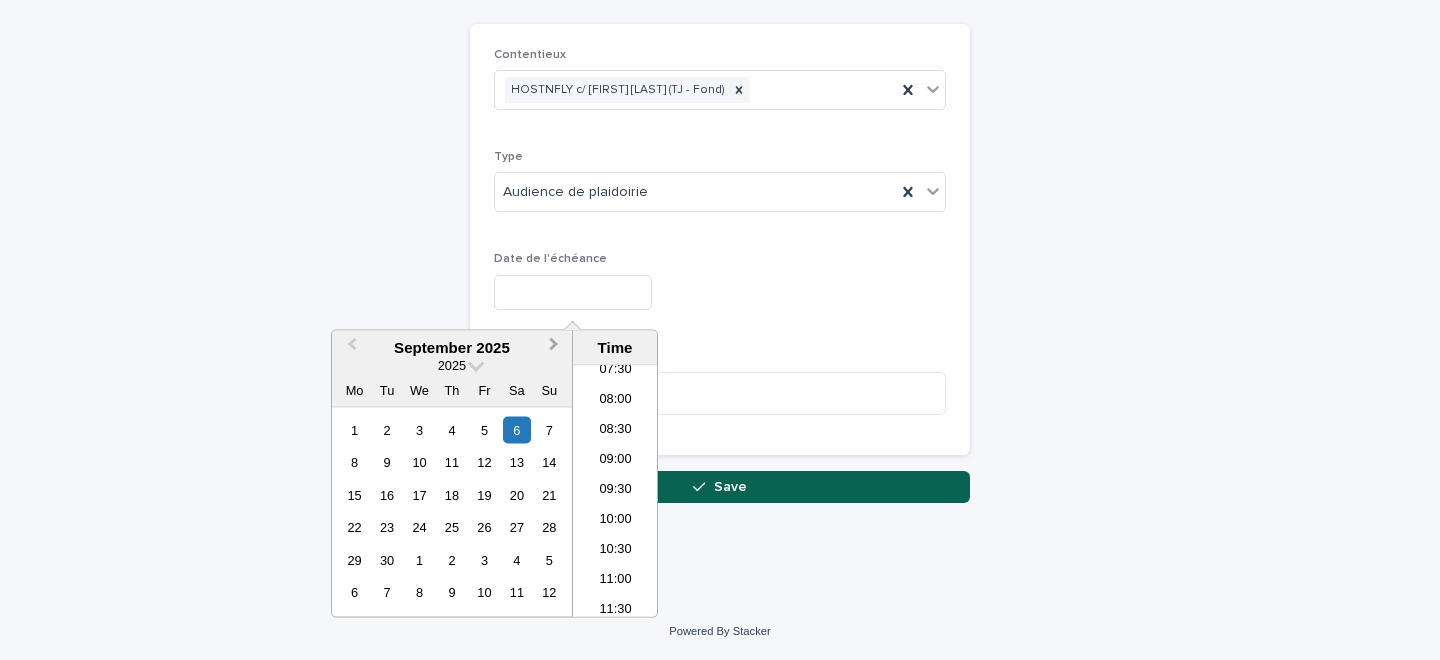 click on "Next Month" at bounding box center (554, 347) 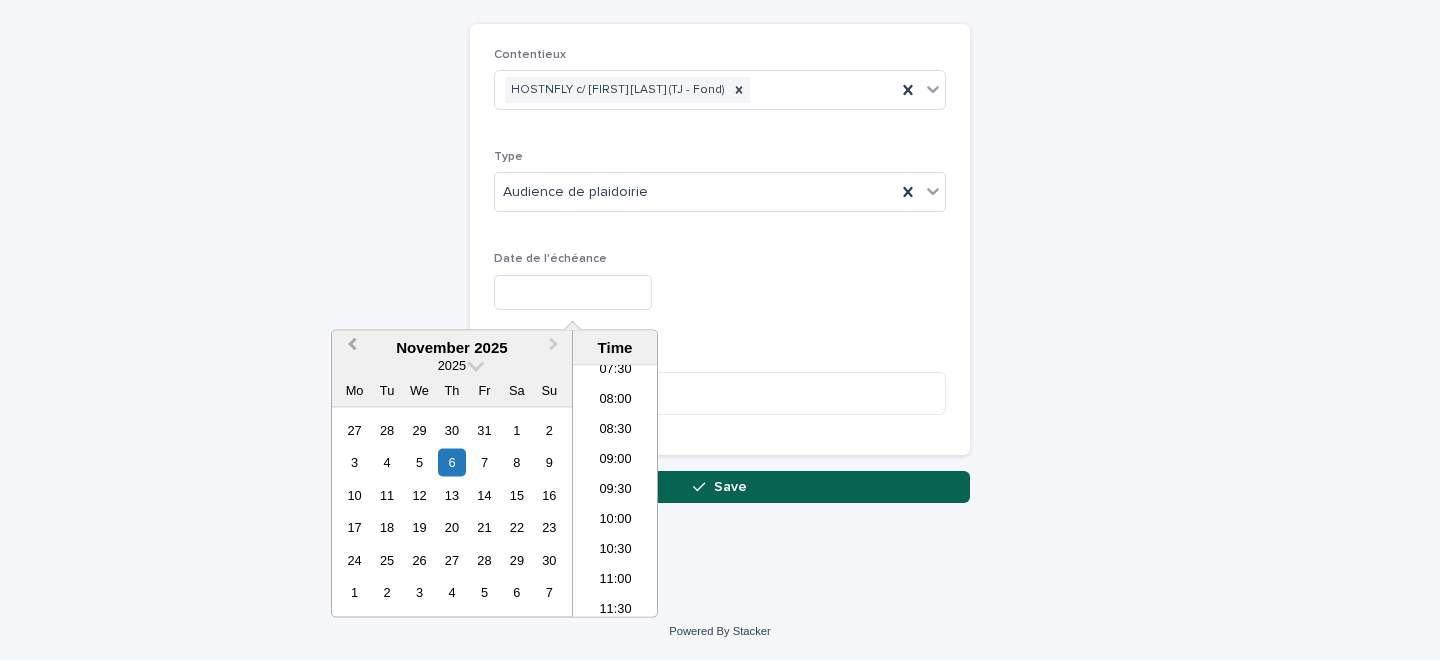 click on "Previous Month" at bounding box center [352, 347] 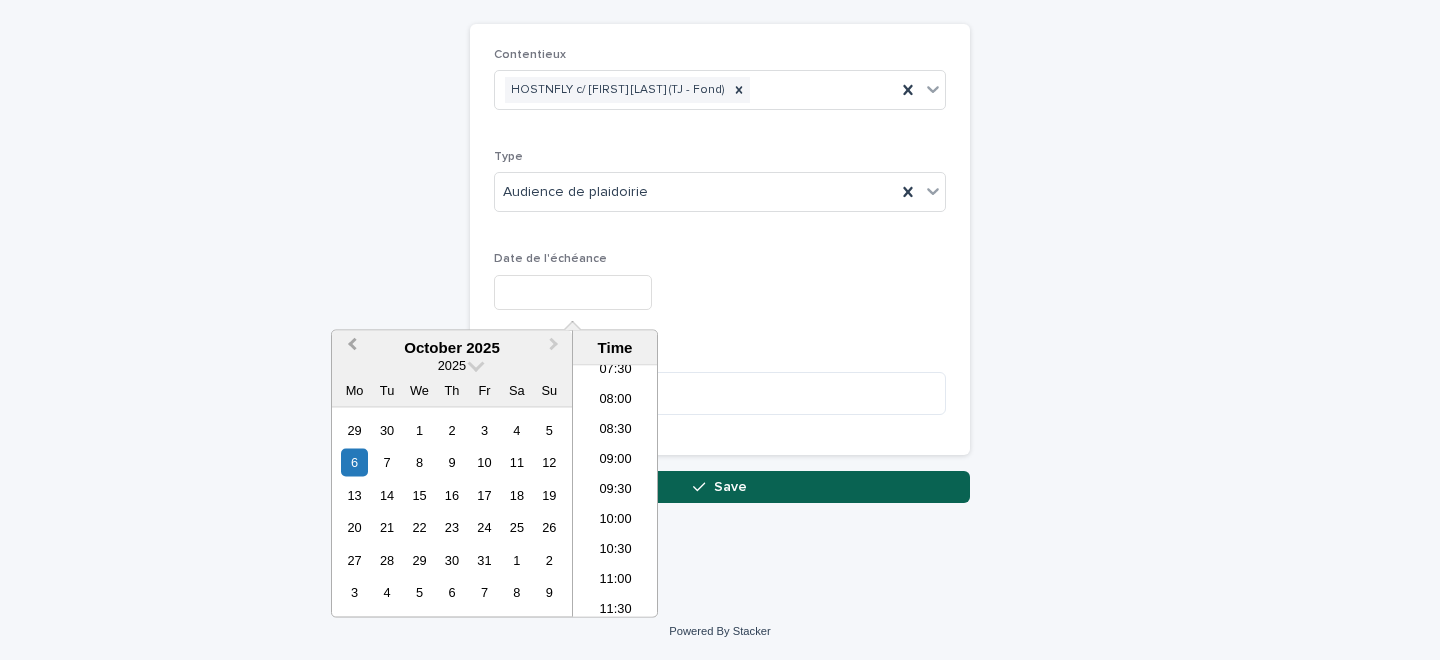 click on "Previous Month" at bounding box center [350, 349] 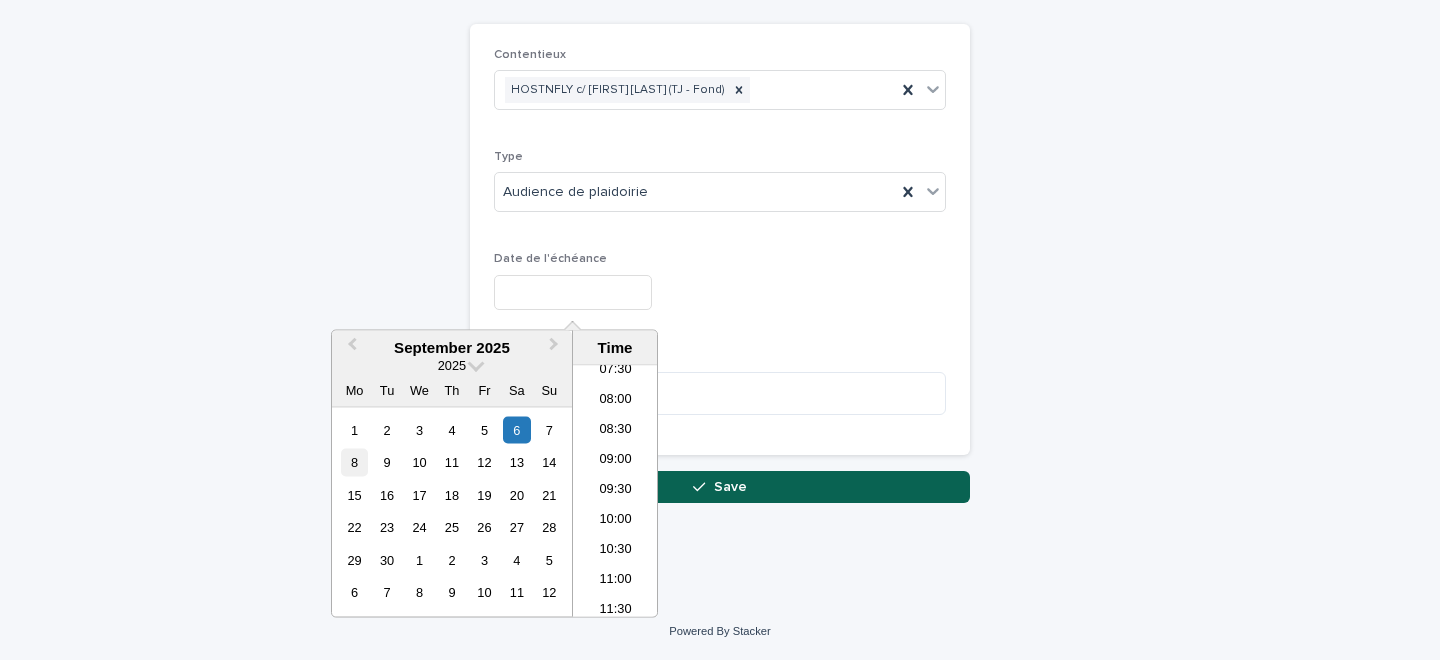click on "8" at bounding box center (354, 462) 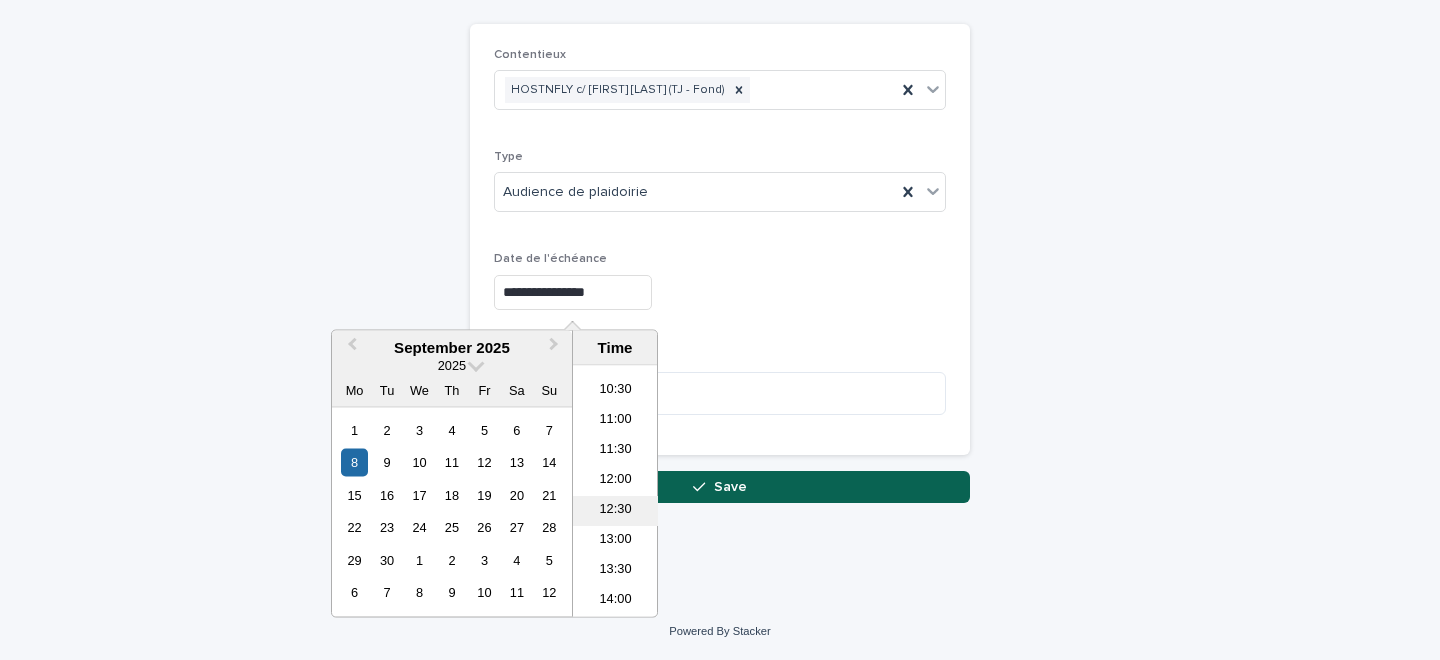 scroll, scrollTop: 629, scrollLeft: 0, axis: vertical 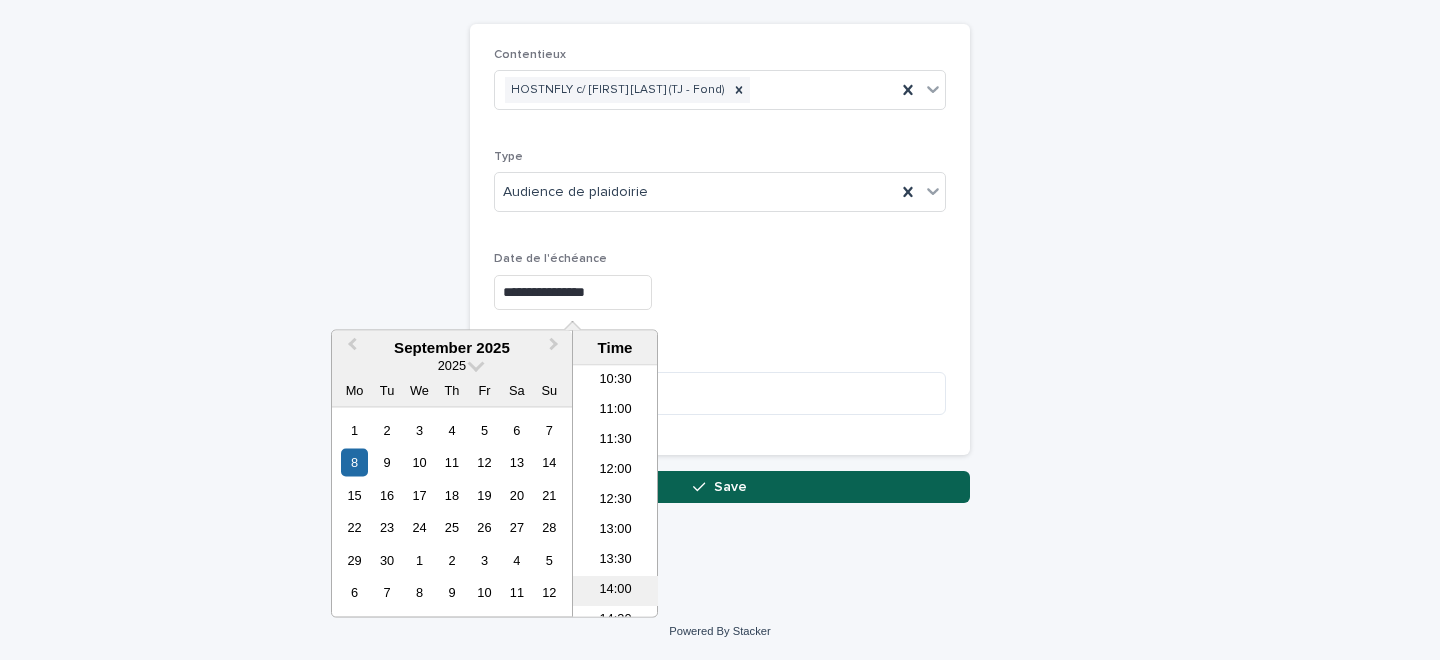 click on "14:00" at bounding box center [615, 592] 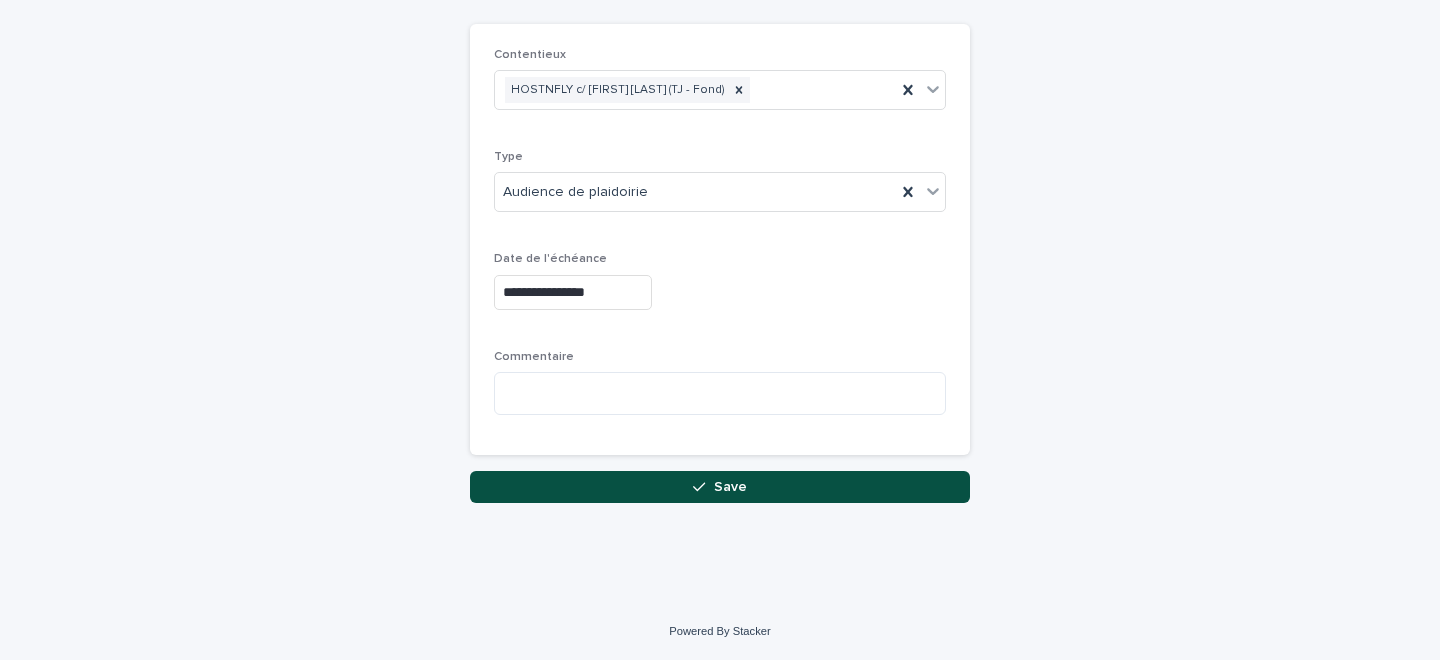 type on "**********" 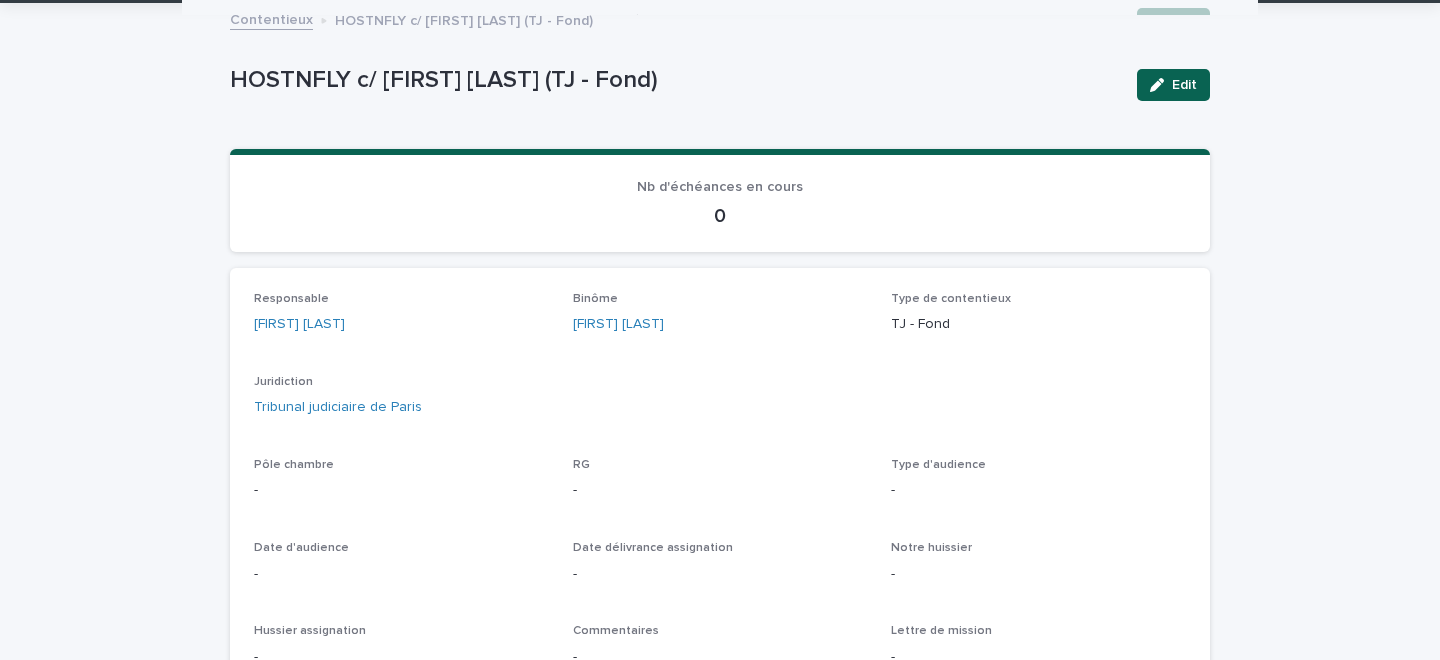 scroll, scrollTop: 0, scrollLeft: 0, axis: both 